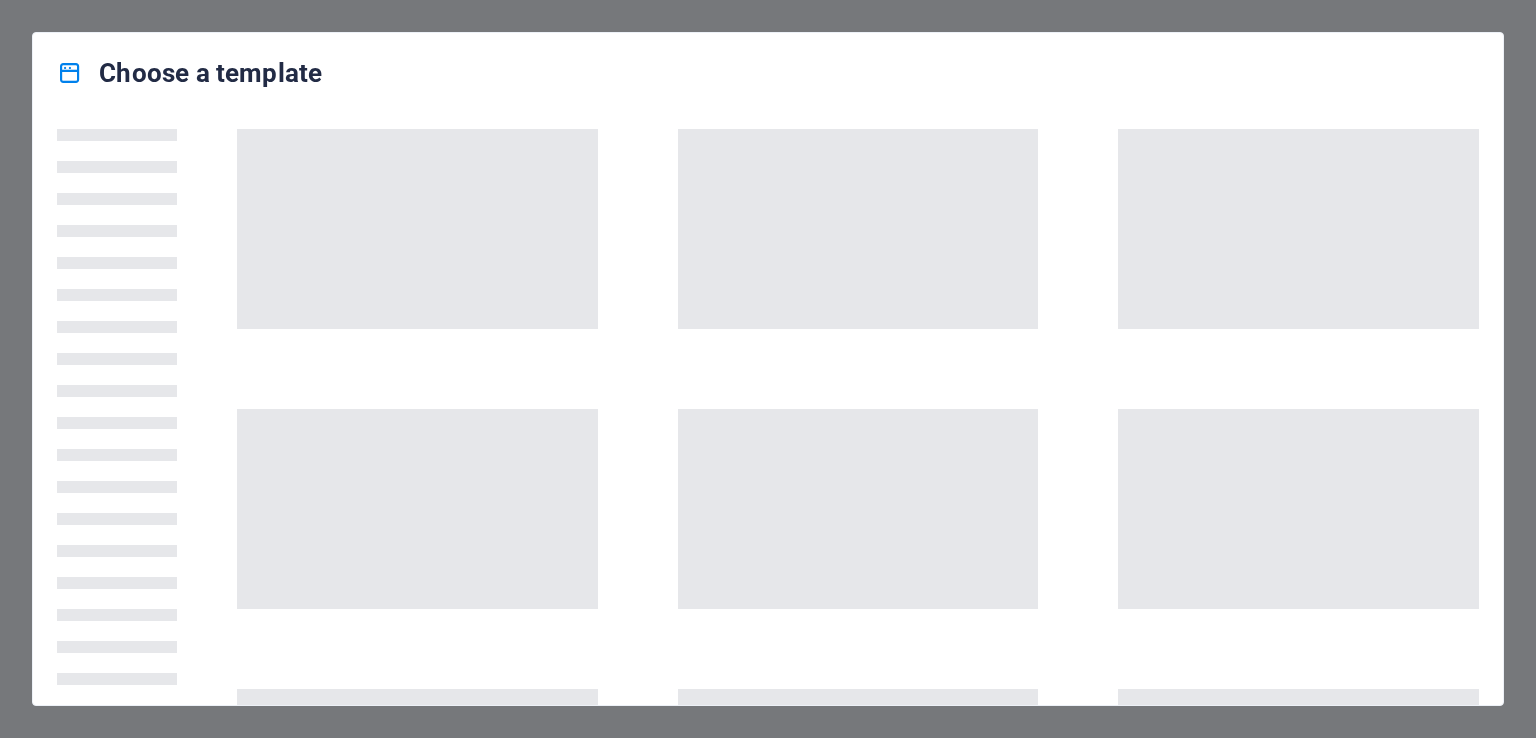 scroll, scrollTop: 0, scrollLeft: 0, axis: both 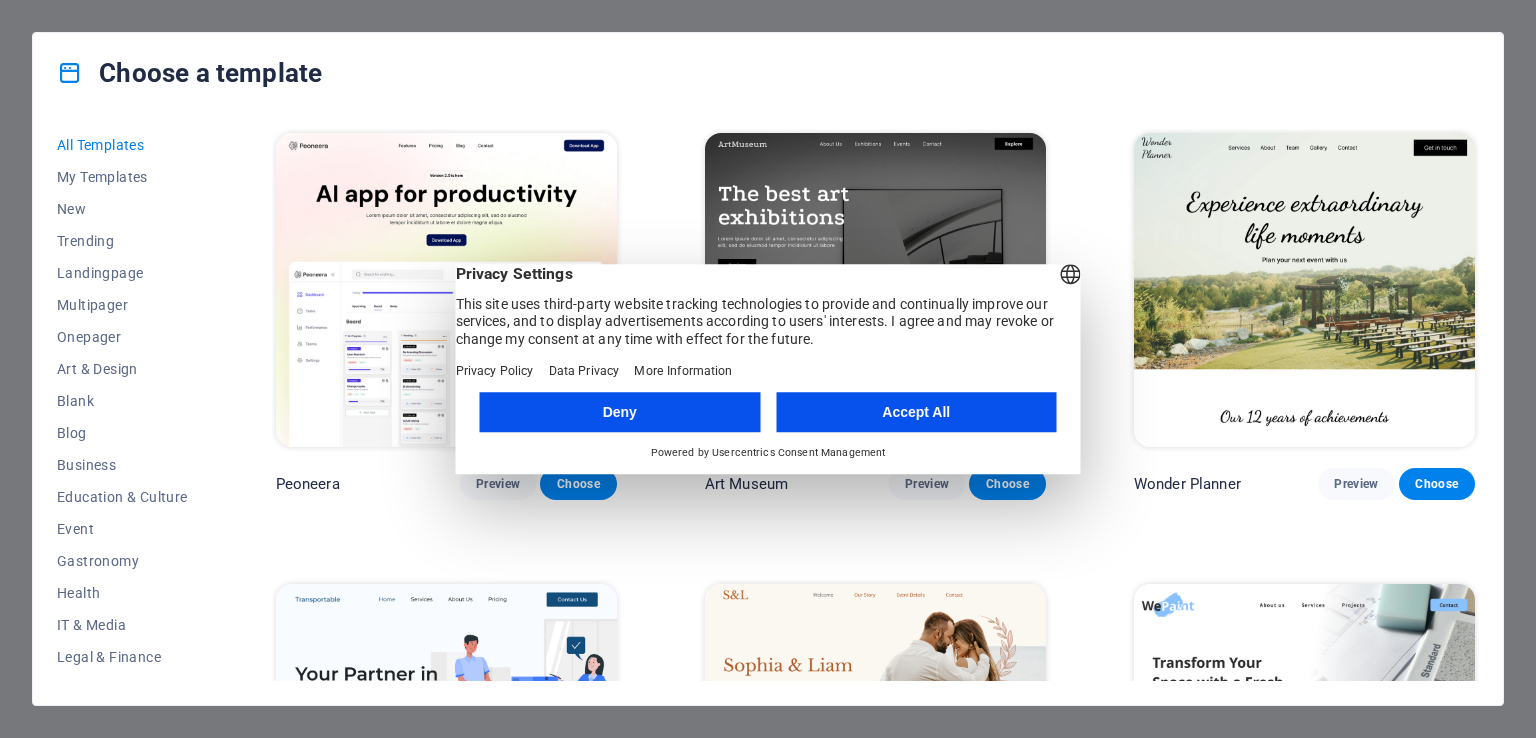 click on "English
Deutsch
Privacy Settings
This site uses third-party website tracking technologies to provide and continually improve our services, and to display advertisements according to users' interests. I agree and may revoke or change my consent at any time with effect for the future.
Privacy Policy
Data Privacy
More Information" at bounding box center [768, 322] 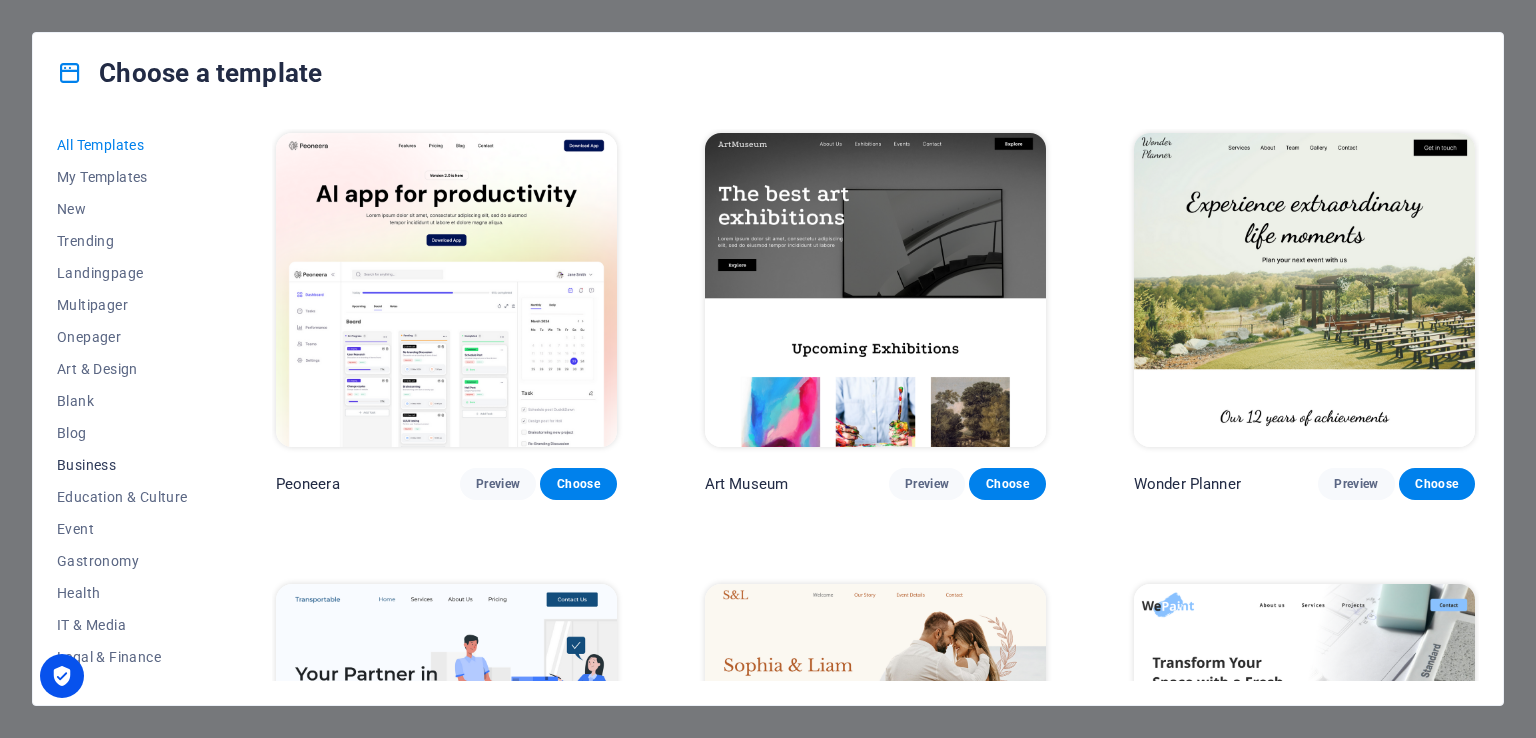 click on "Business" at bounding box center [122, 465] 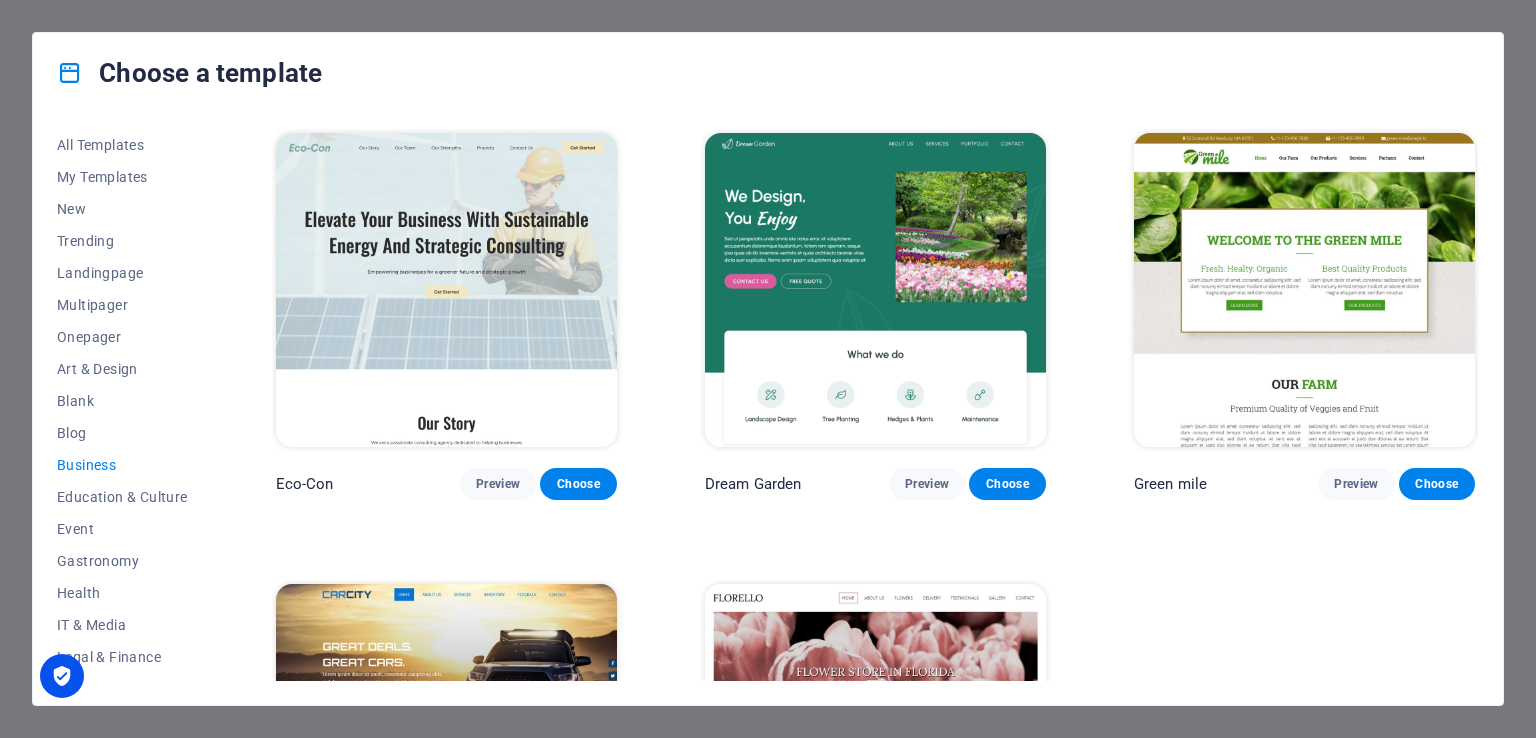 scroll, scrollTop: 266, scrollLeft: 0, axis: vertical 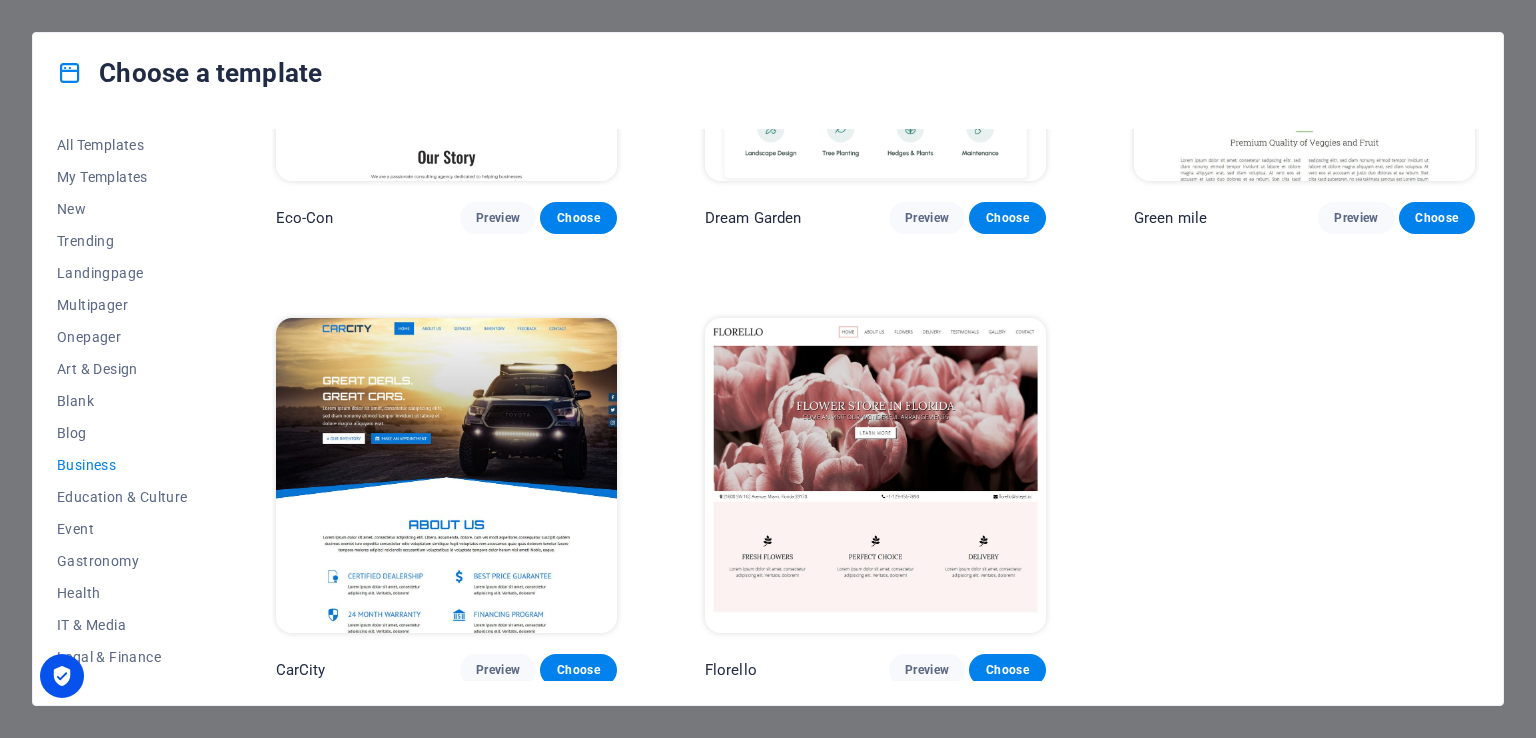 drag, startPoint x: 1480, startPoint y: 321, endPoint x: 1480, endPoint y: 303, distance: 18 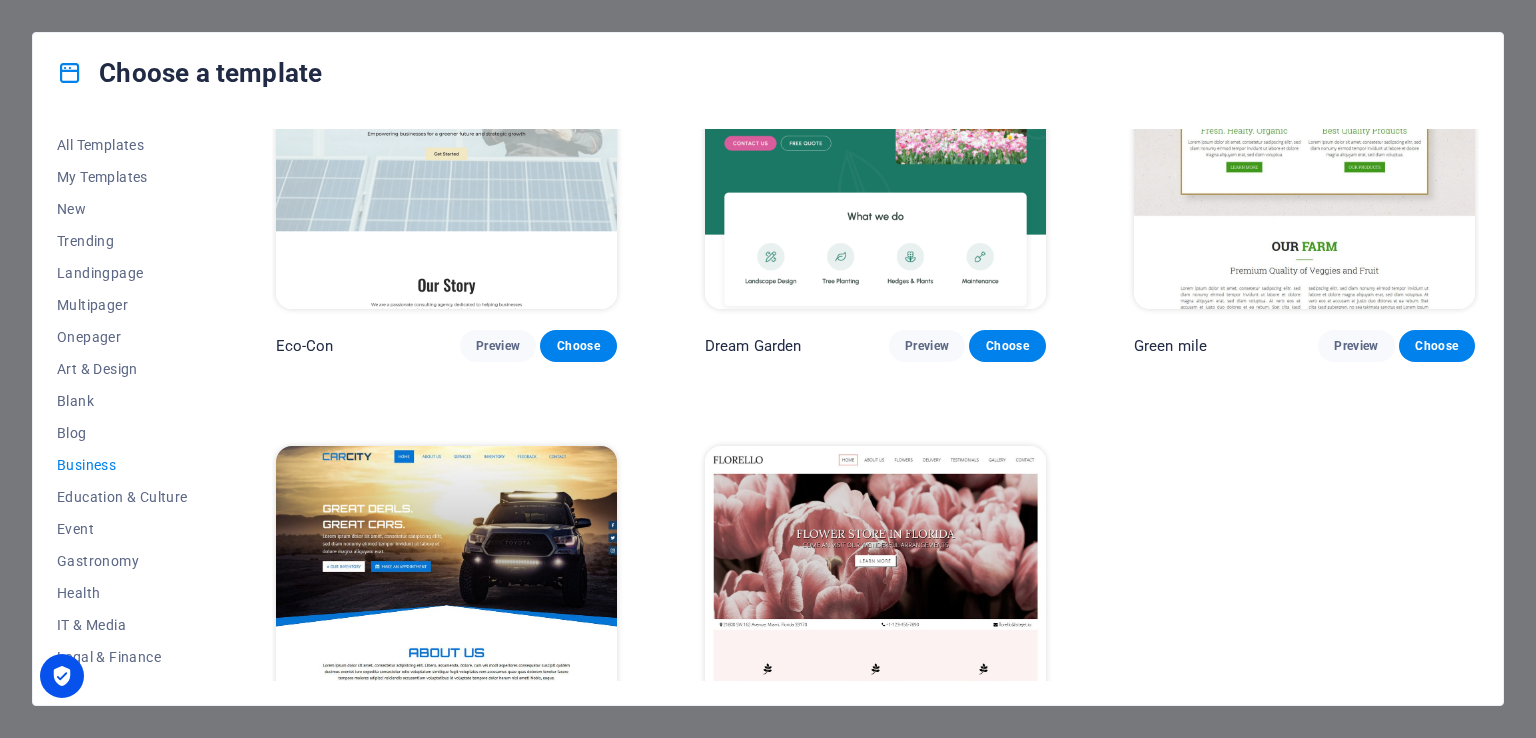 scroll, scrollTop: 0, scrollLeft: 0, axis: both 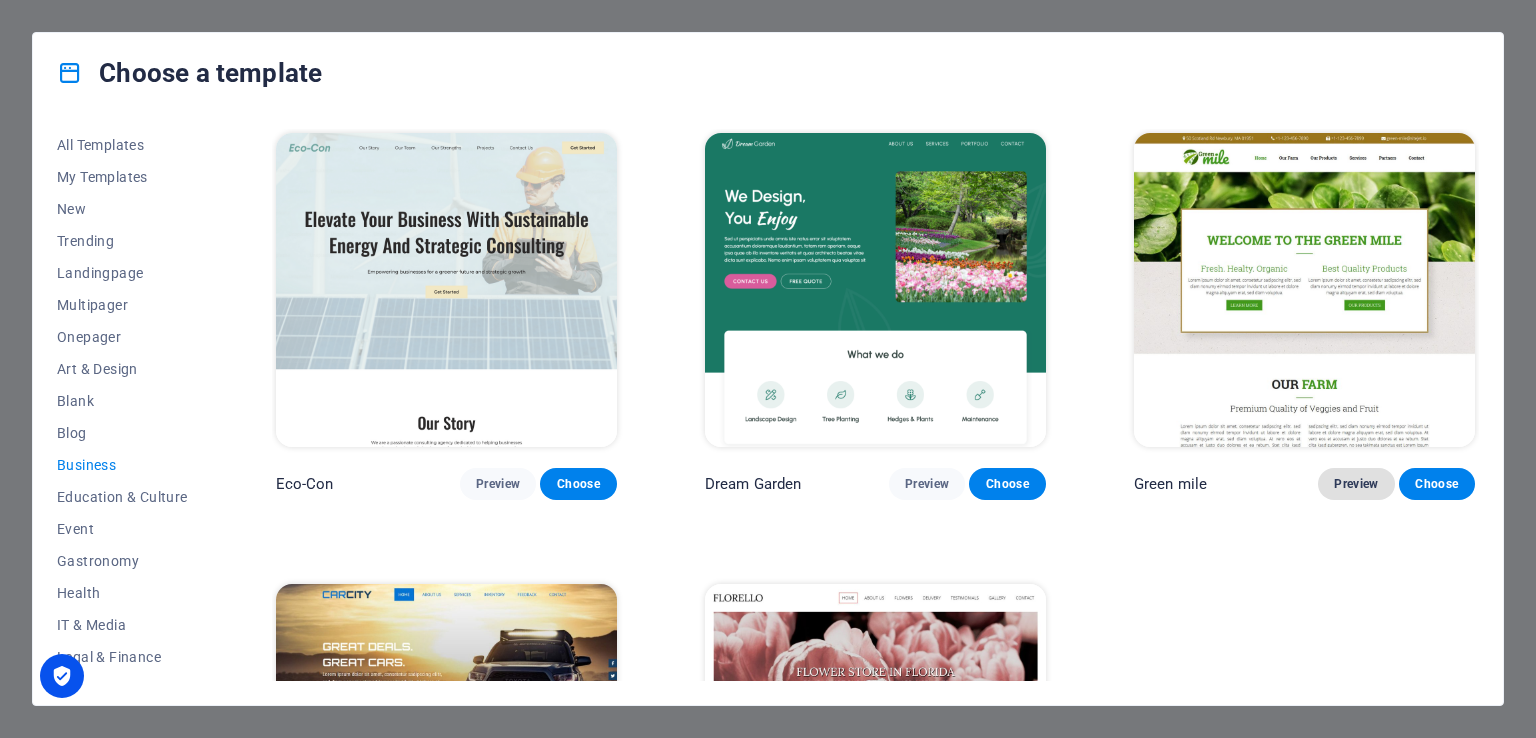 click on "Preview" at bounding box center (1356, 484) 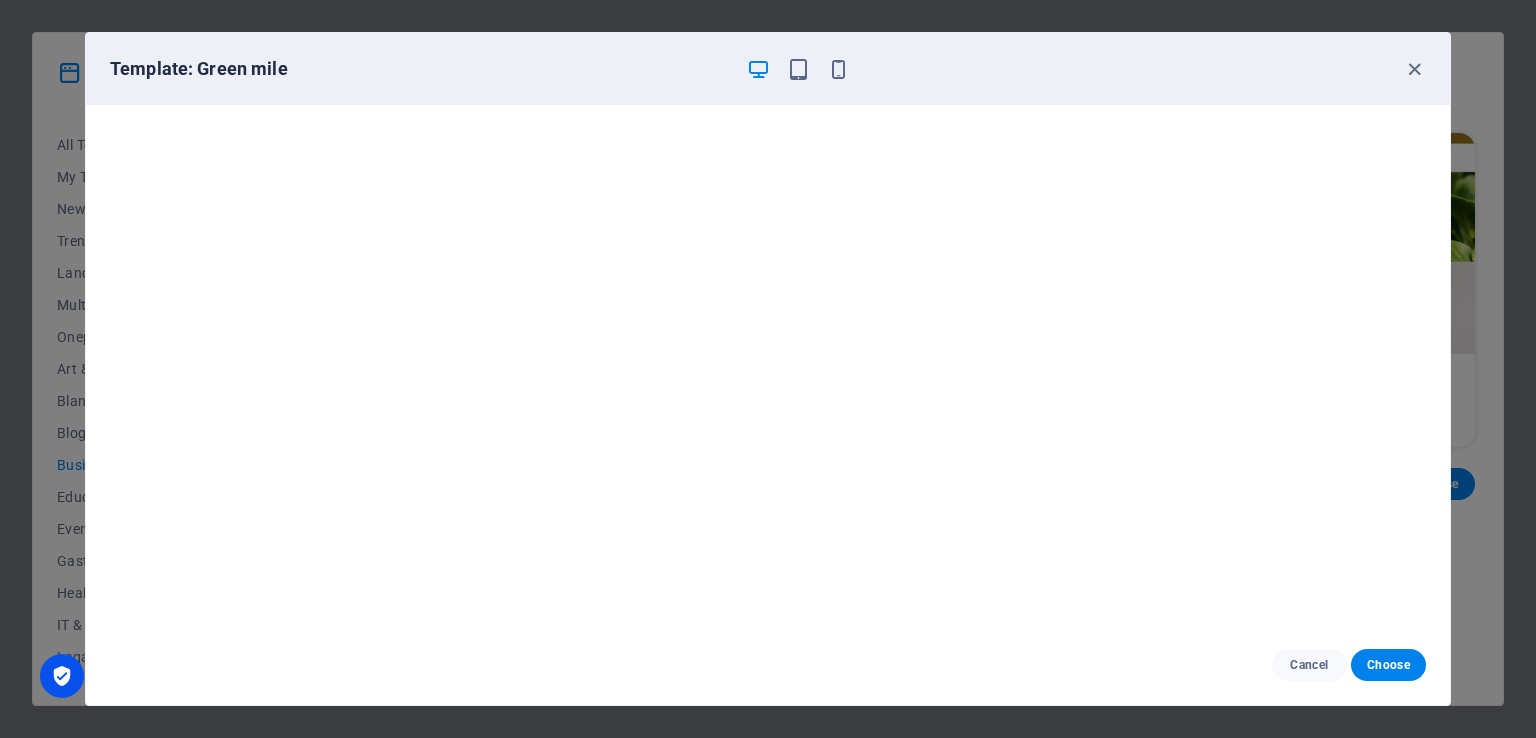 click on "Template: Green mile" at bounding box center [768, 69] 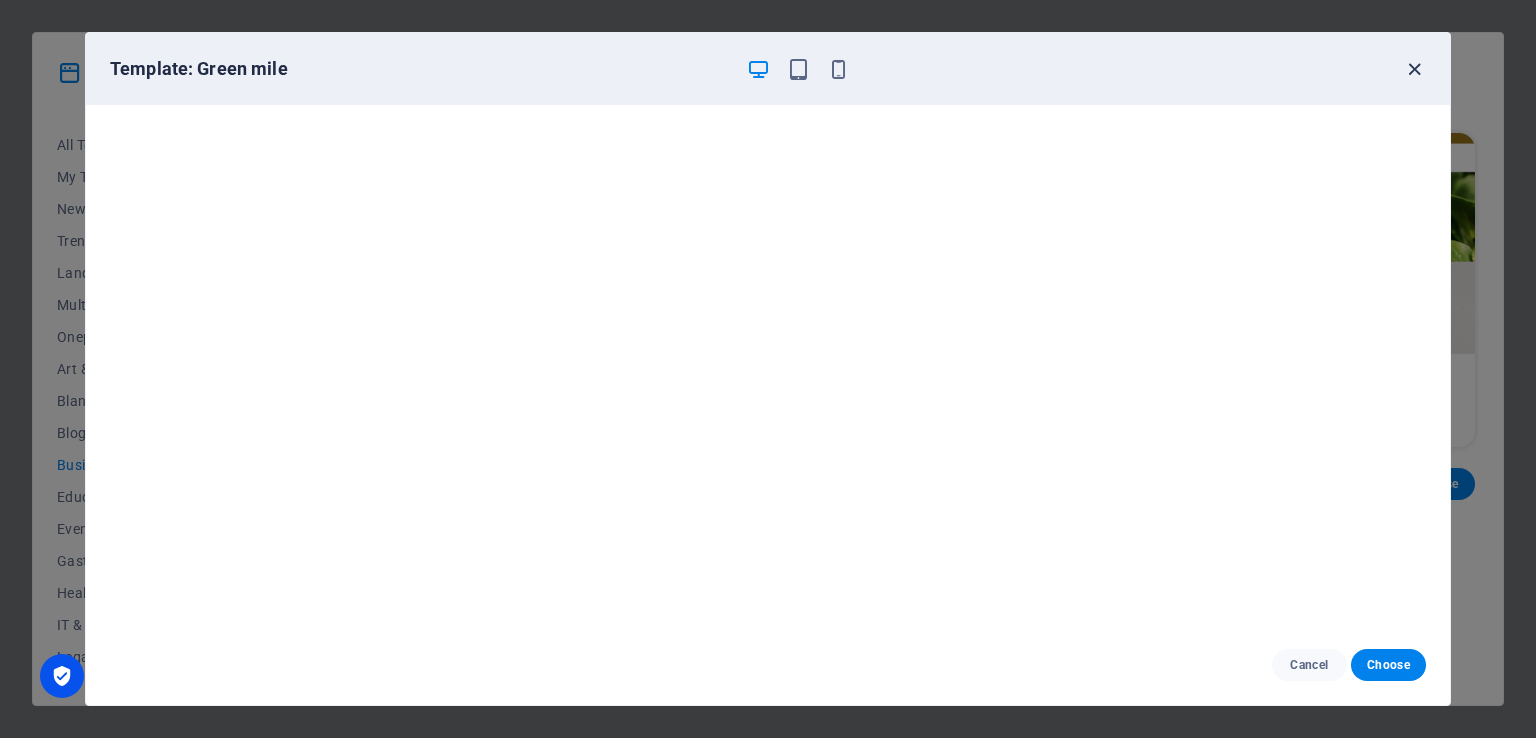 click at bounding box center [1414, 69] 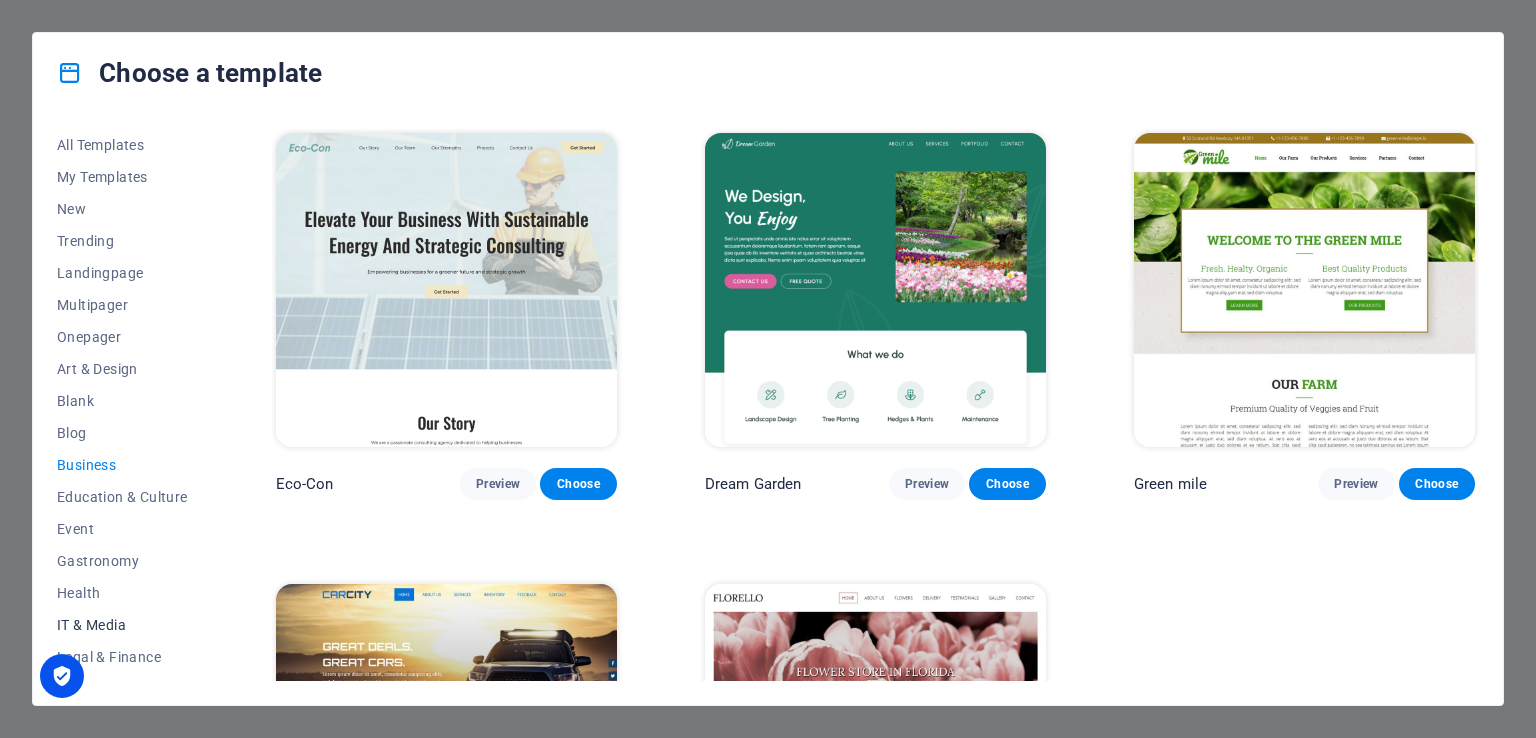 click on "IT & Media" at bounding box center [122, 625] 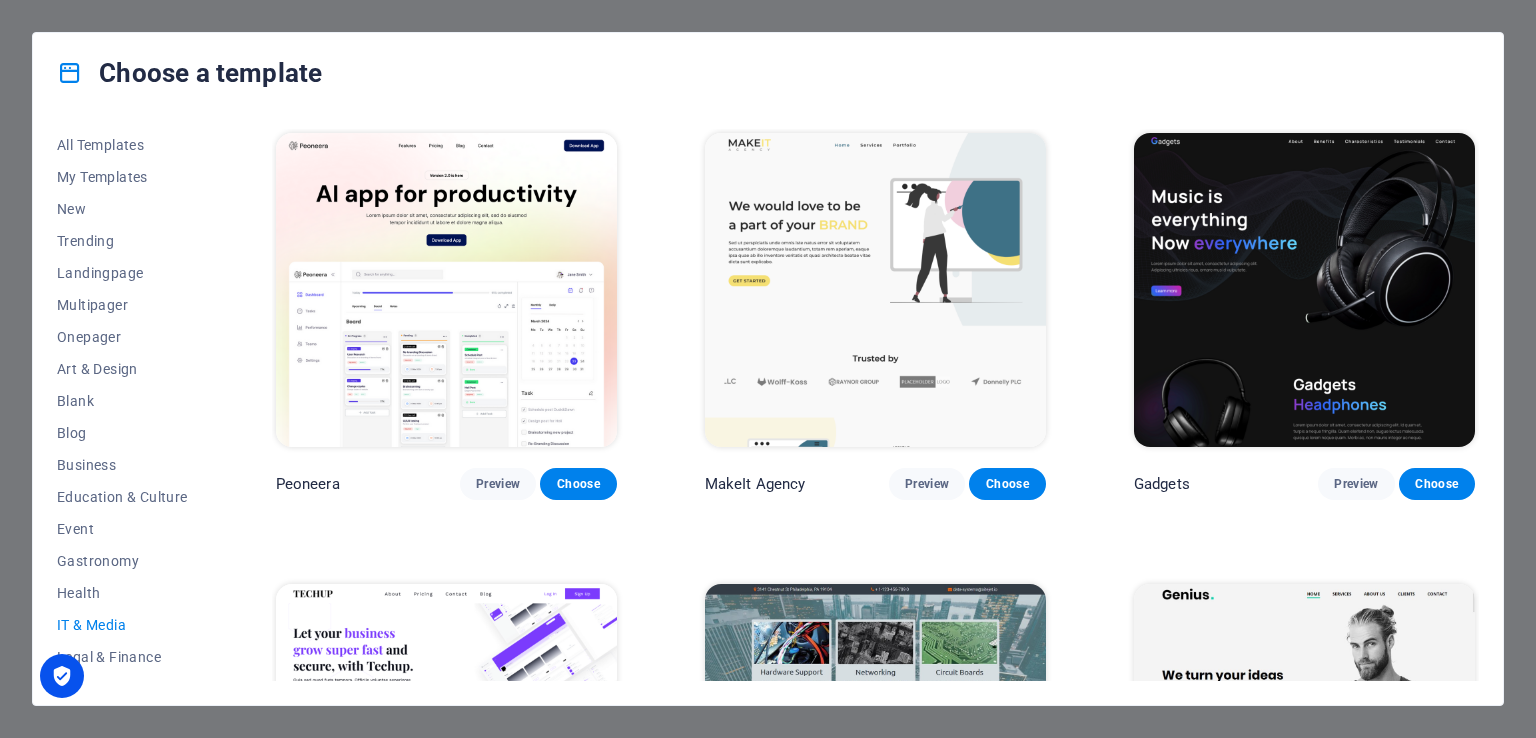 scroll, scrollTop: 248, scrollLeft: 0, axis: vertical 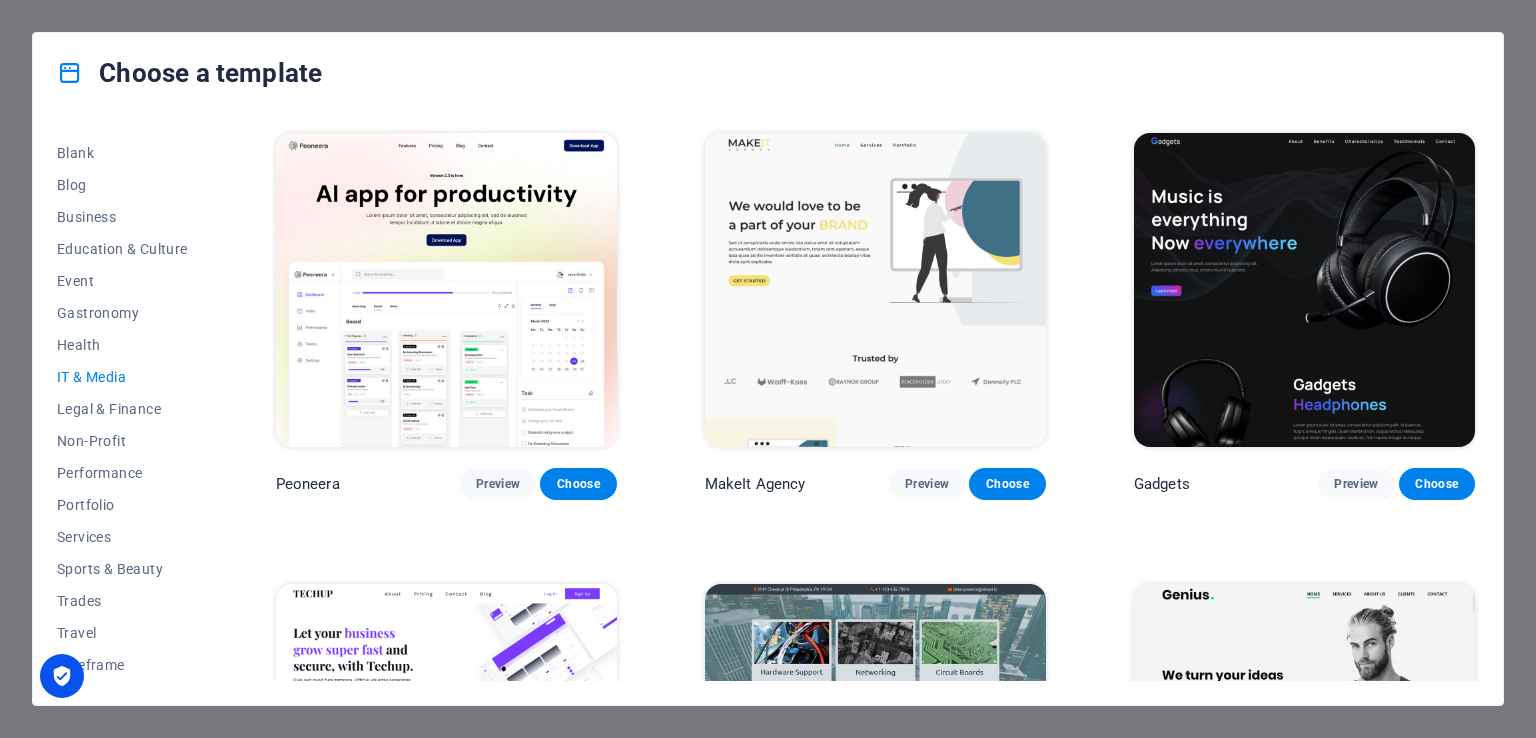 drag, startPoint x: 186, startPoint y: 153, endPoint x: 202, endPoint y: 155, distance: 16.124516 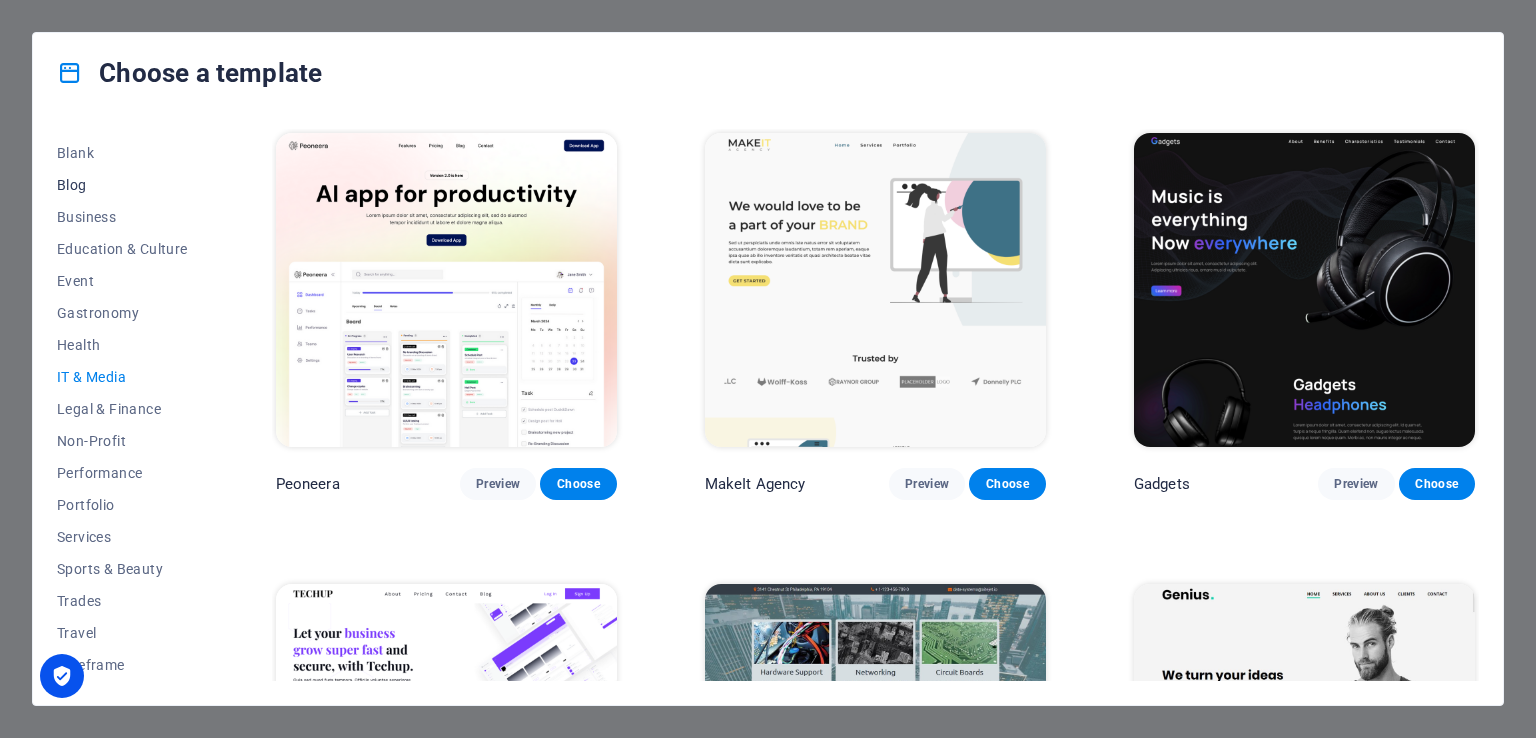 click on "Blog" at bounding box center (122, 185) 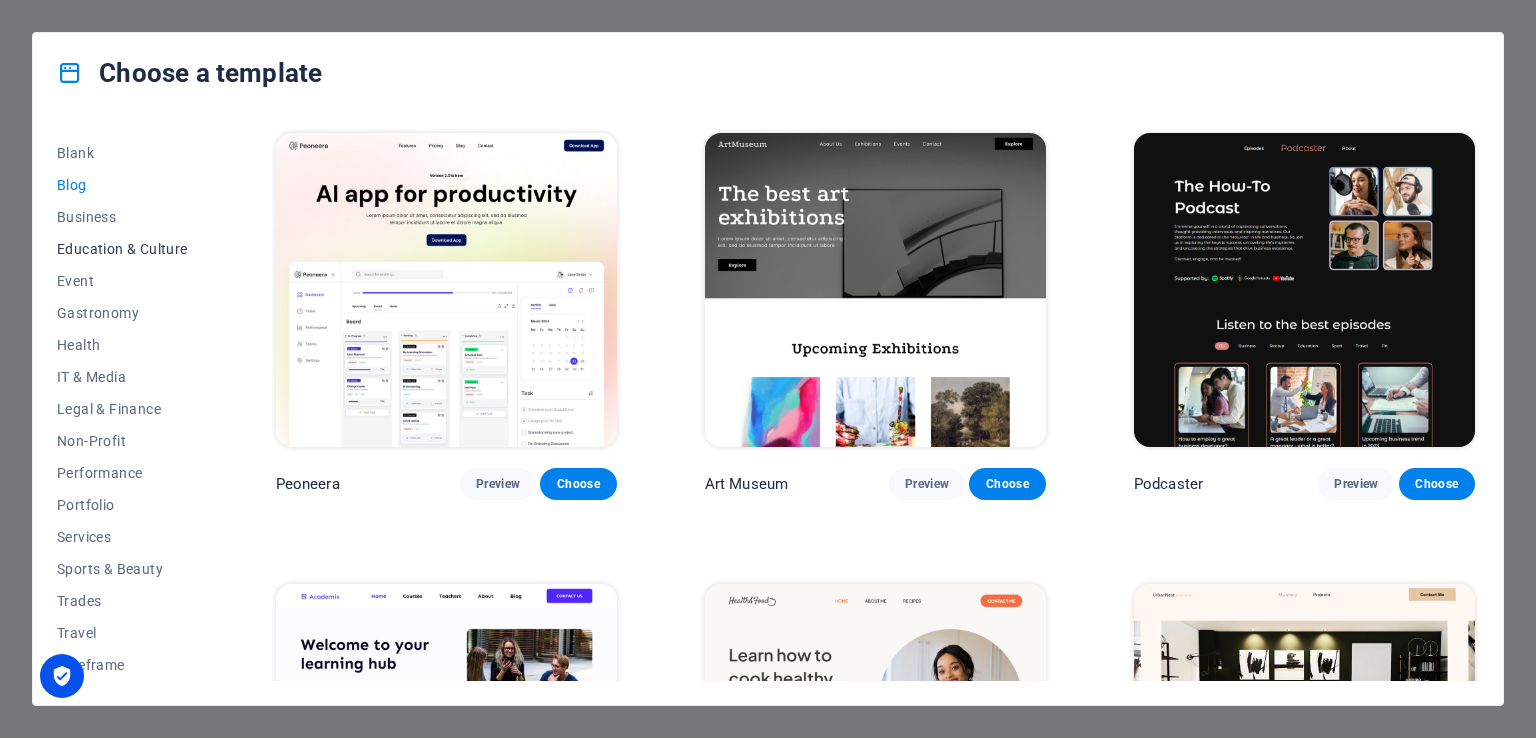 click on "Education & Culture" at bounding box center (122, 249) 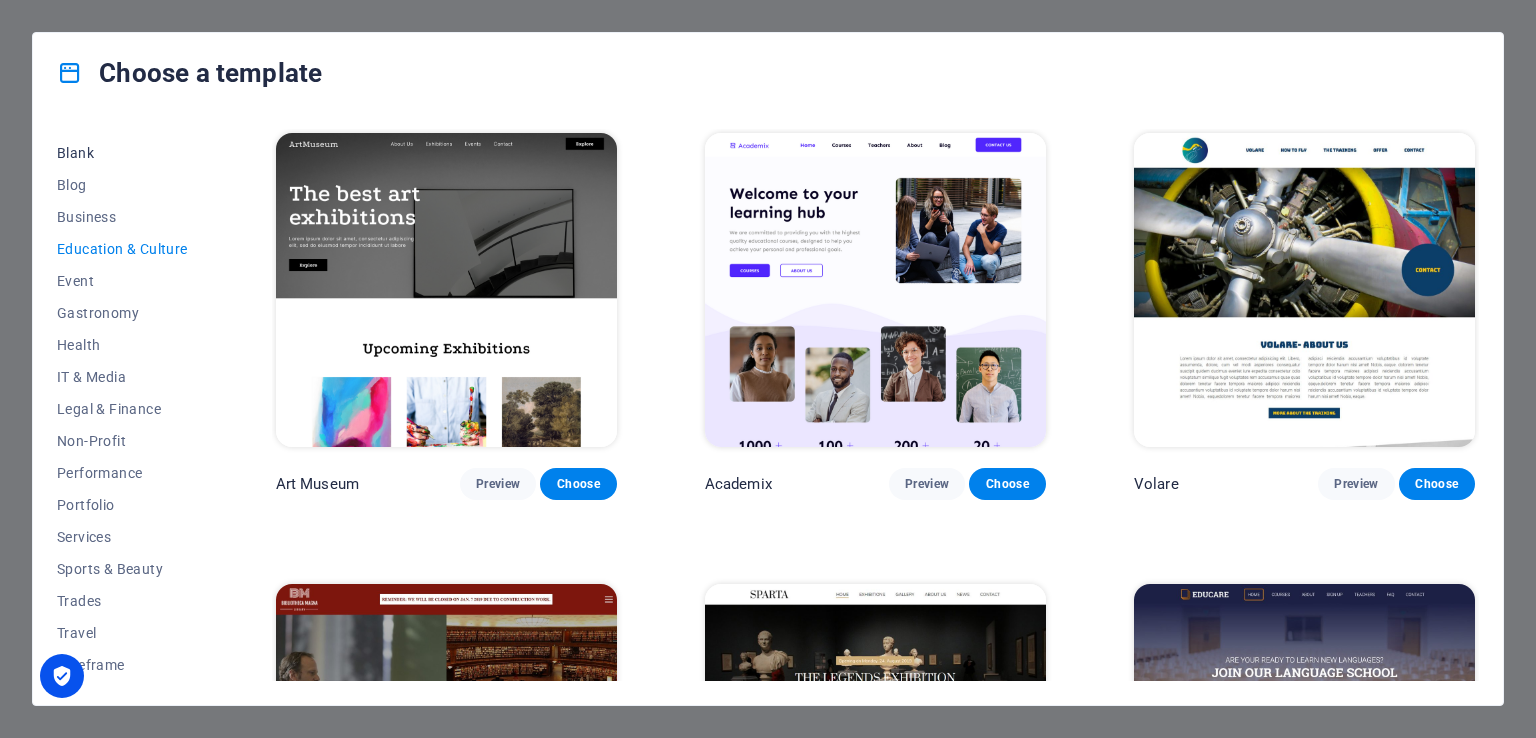 click on "Blank" at bounding box center (122, 153) 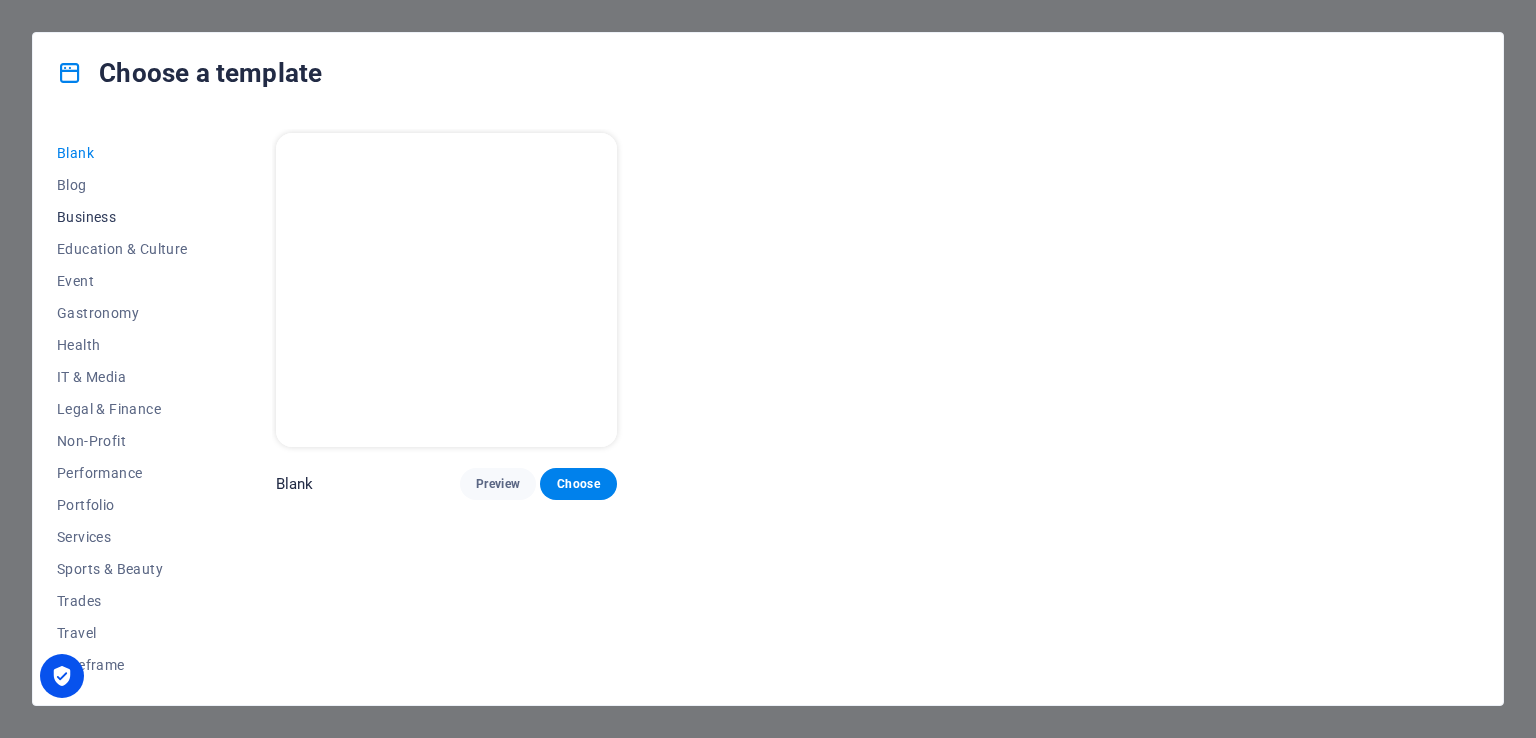 click on "Business" at bounding box center (122, 217) 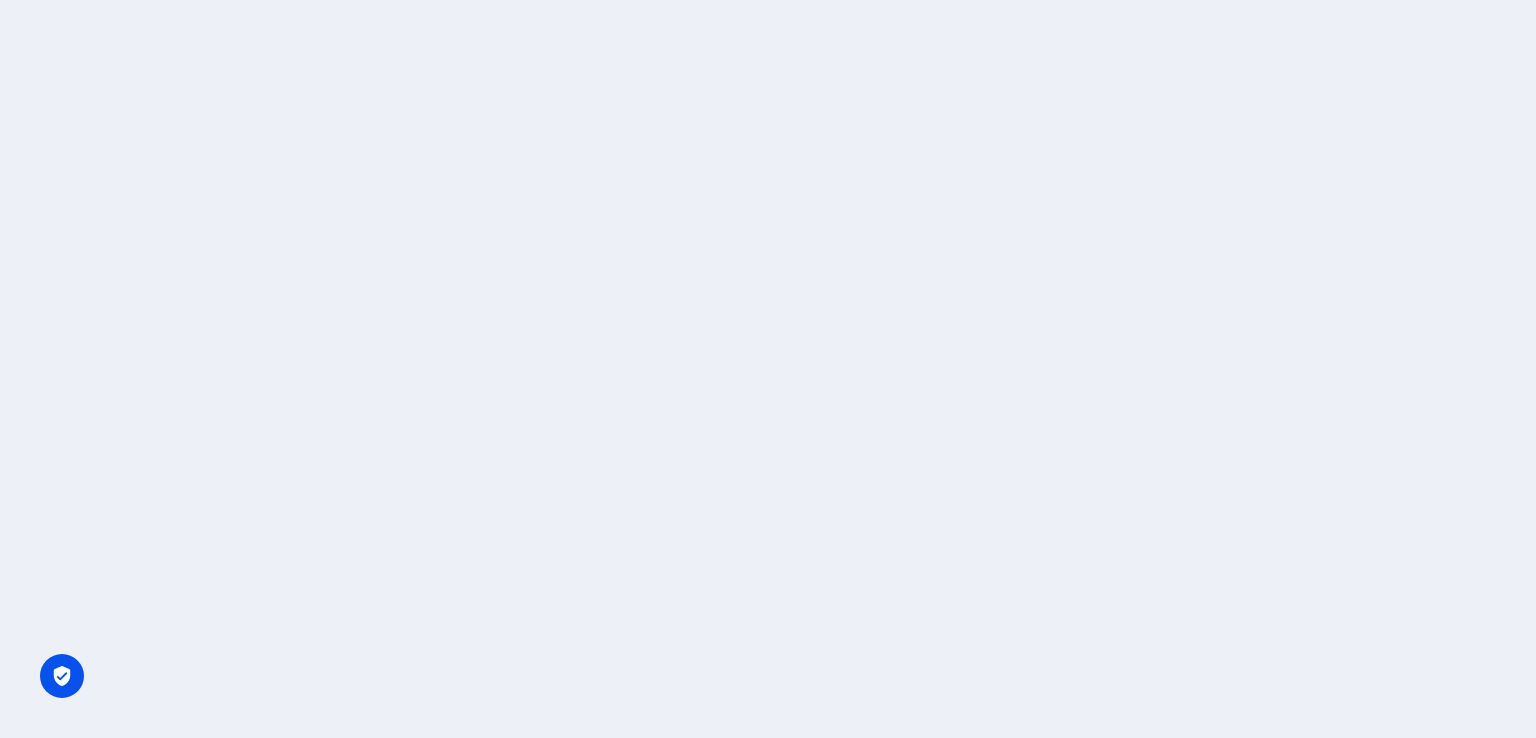 scroll, scrollTop: 0, scrollLeft: 0, axis: both 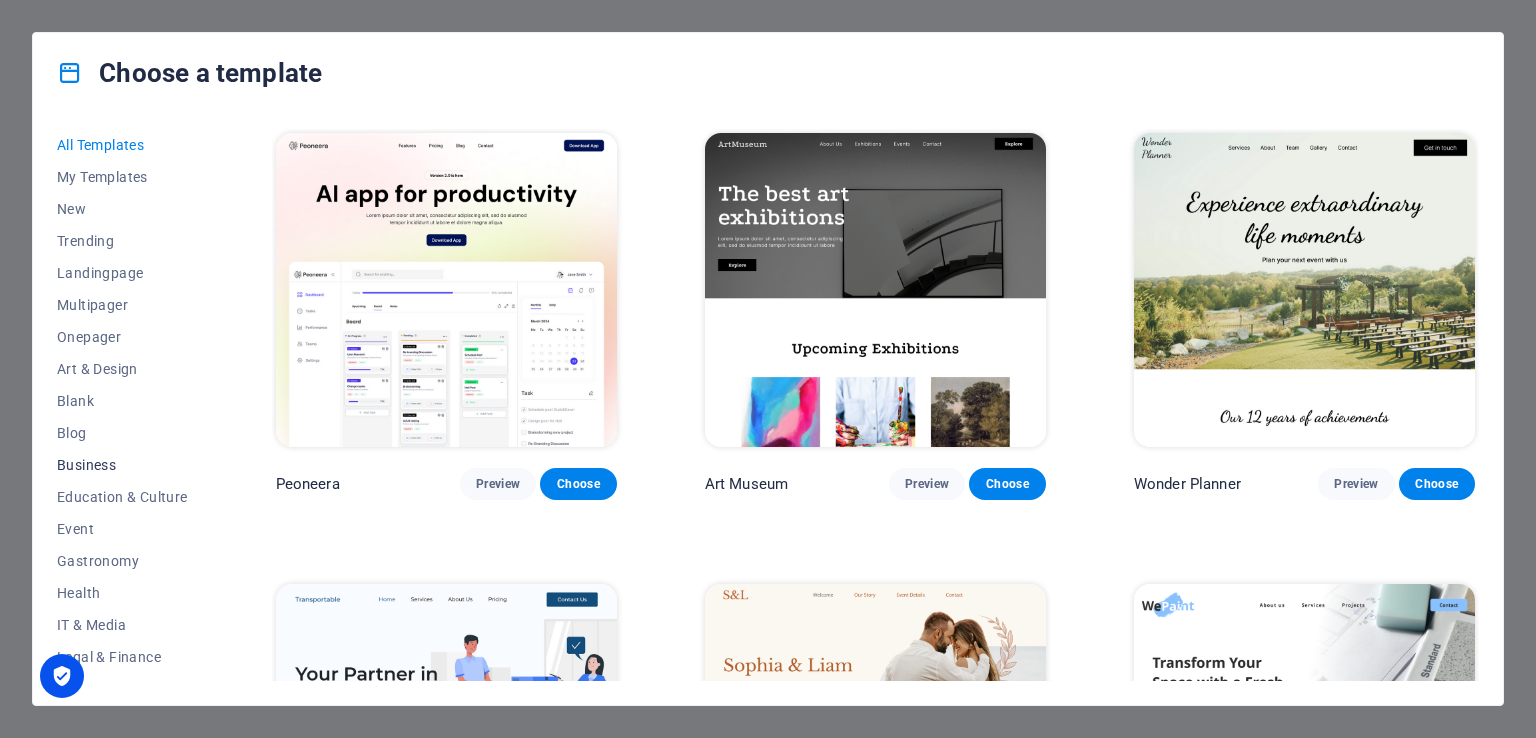 click on "Business" at bounding box center [122, 465] 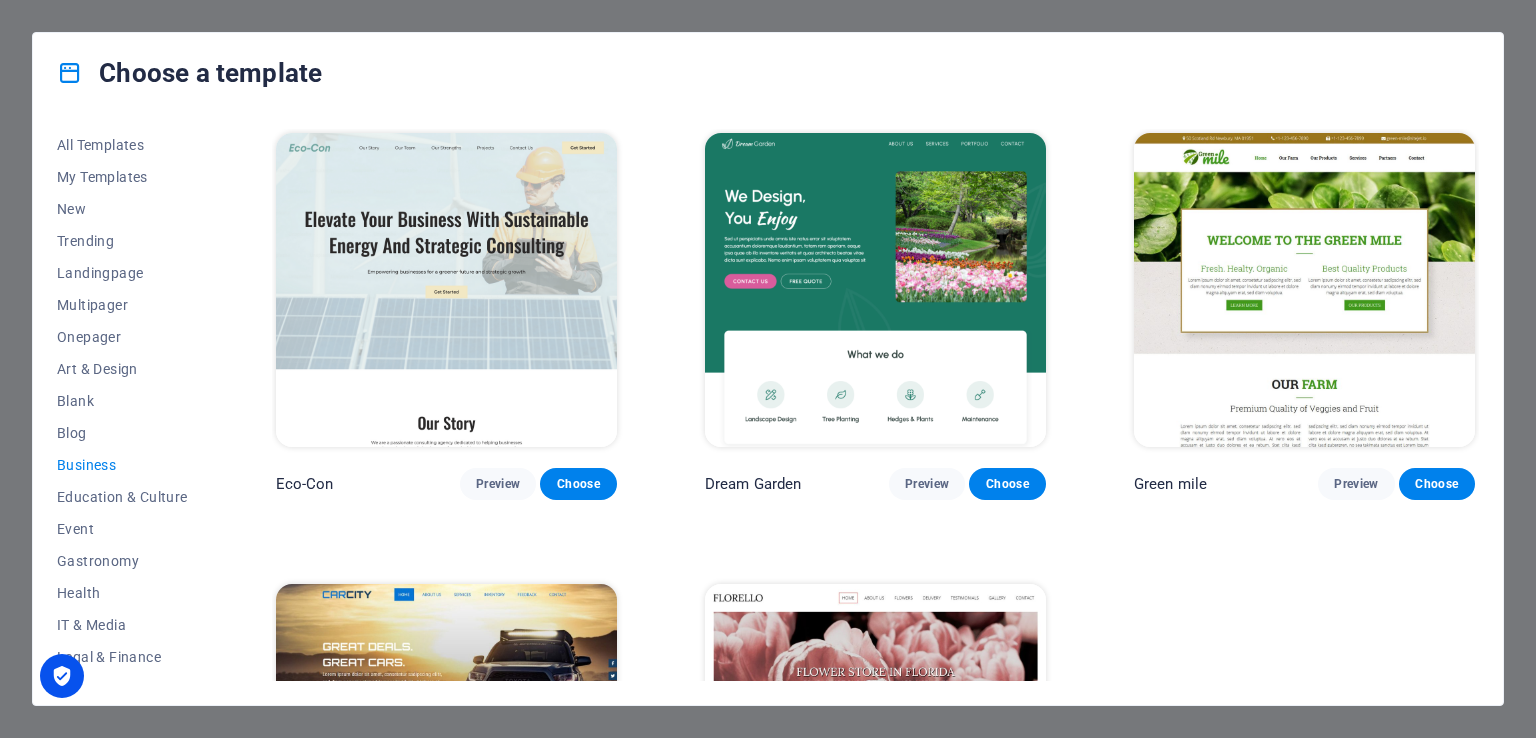 click at bounding box center (1304, 290) 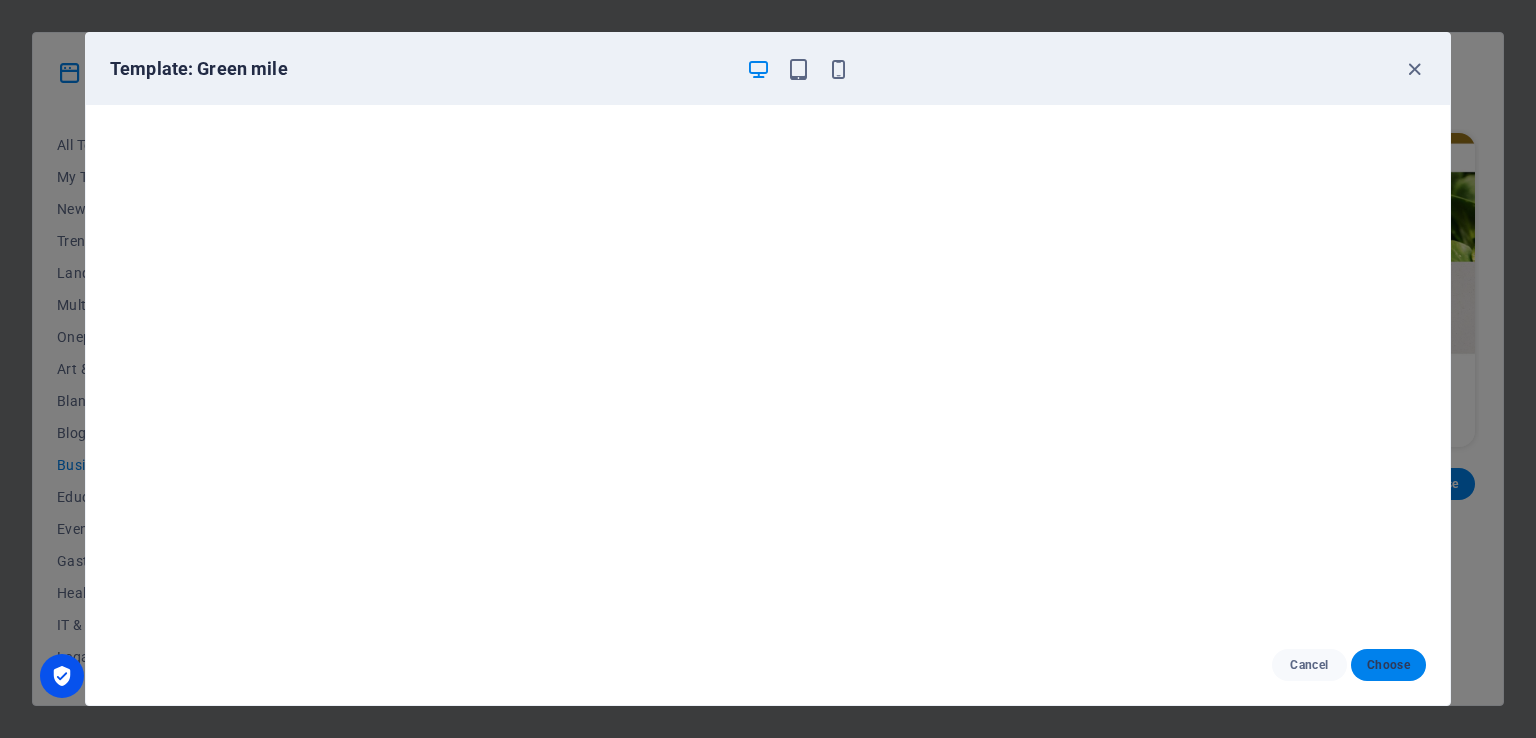 click on "Choose" at bounding box center (1388, 665) 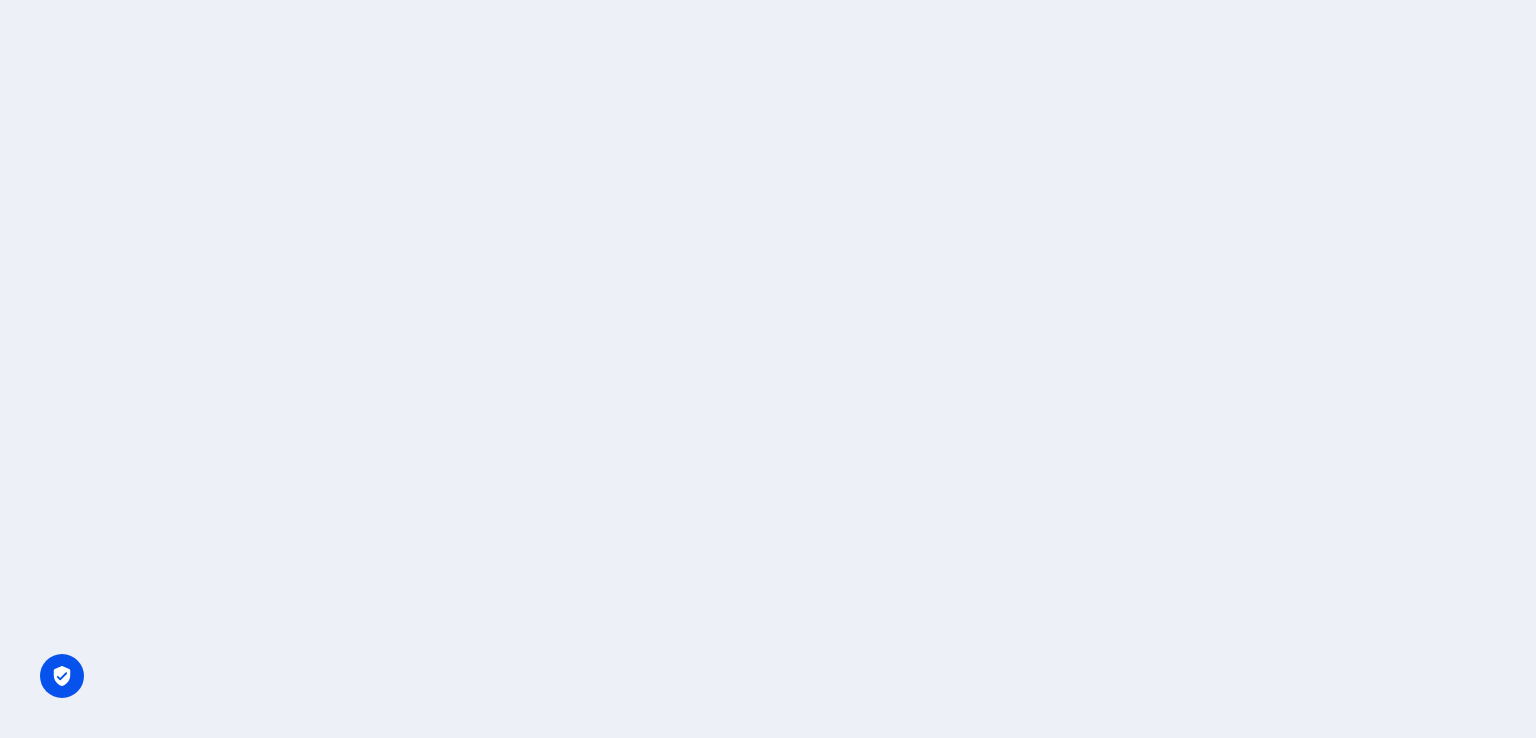 scroll, scrollTop: 0, scrollLeft: 0, axis: both 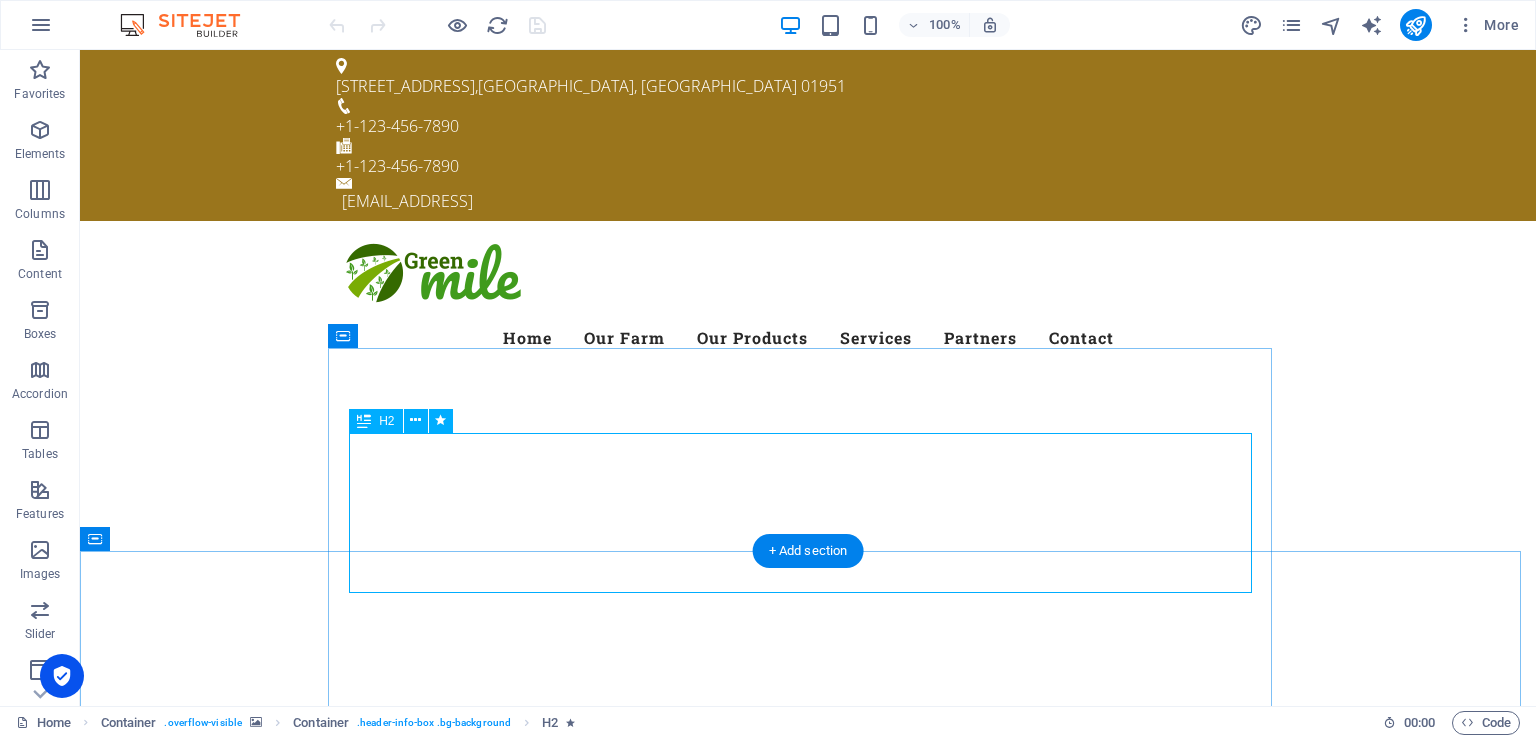click on "Welcome to the  sinergi-multi-kolaborasi.com" at bounding box center (808, 1215) 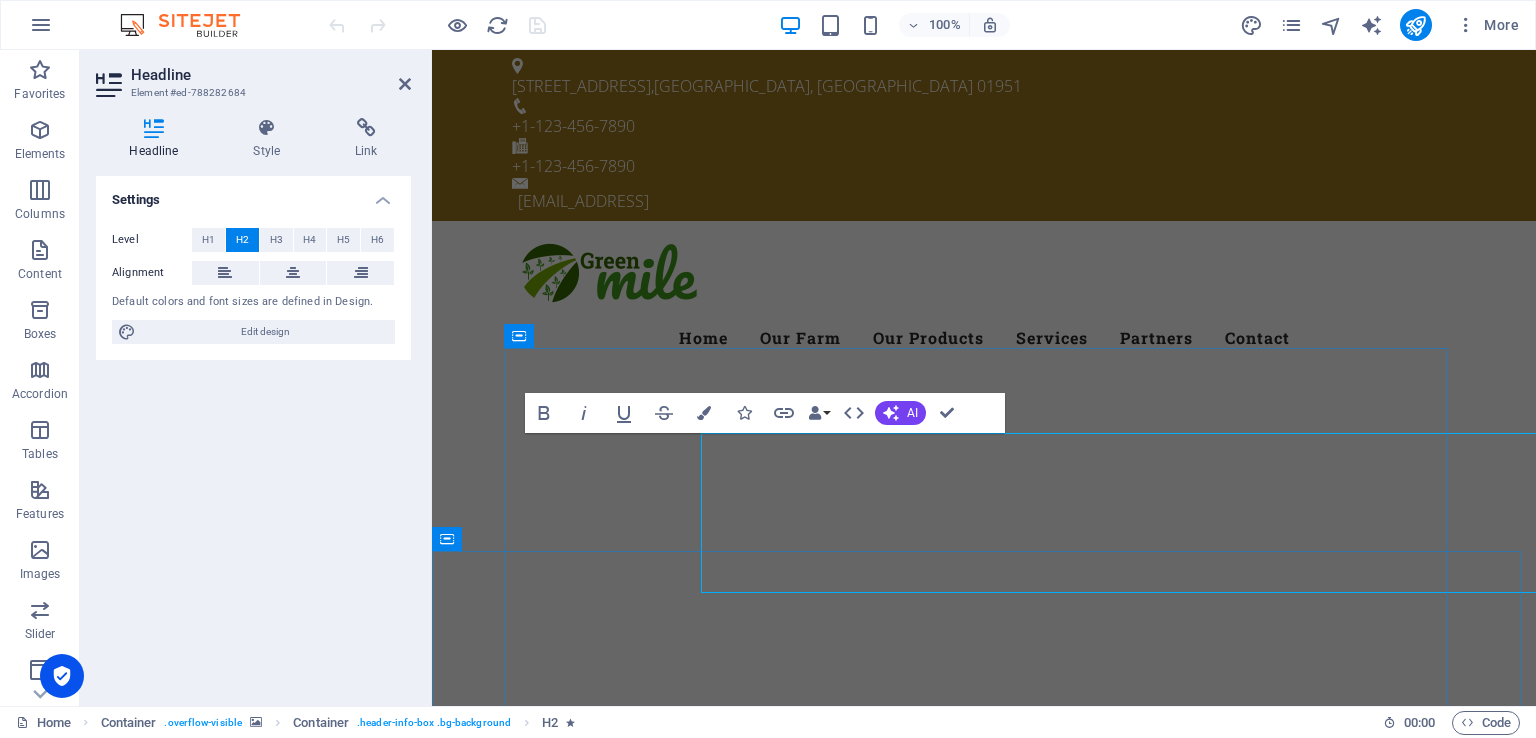 click on "Welcome to the  sinergi-multi-kolaborasi.com" at bounding box center (984, 1215) 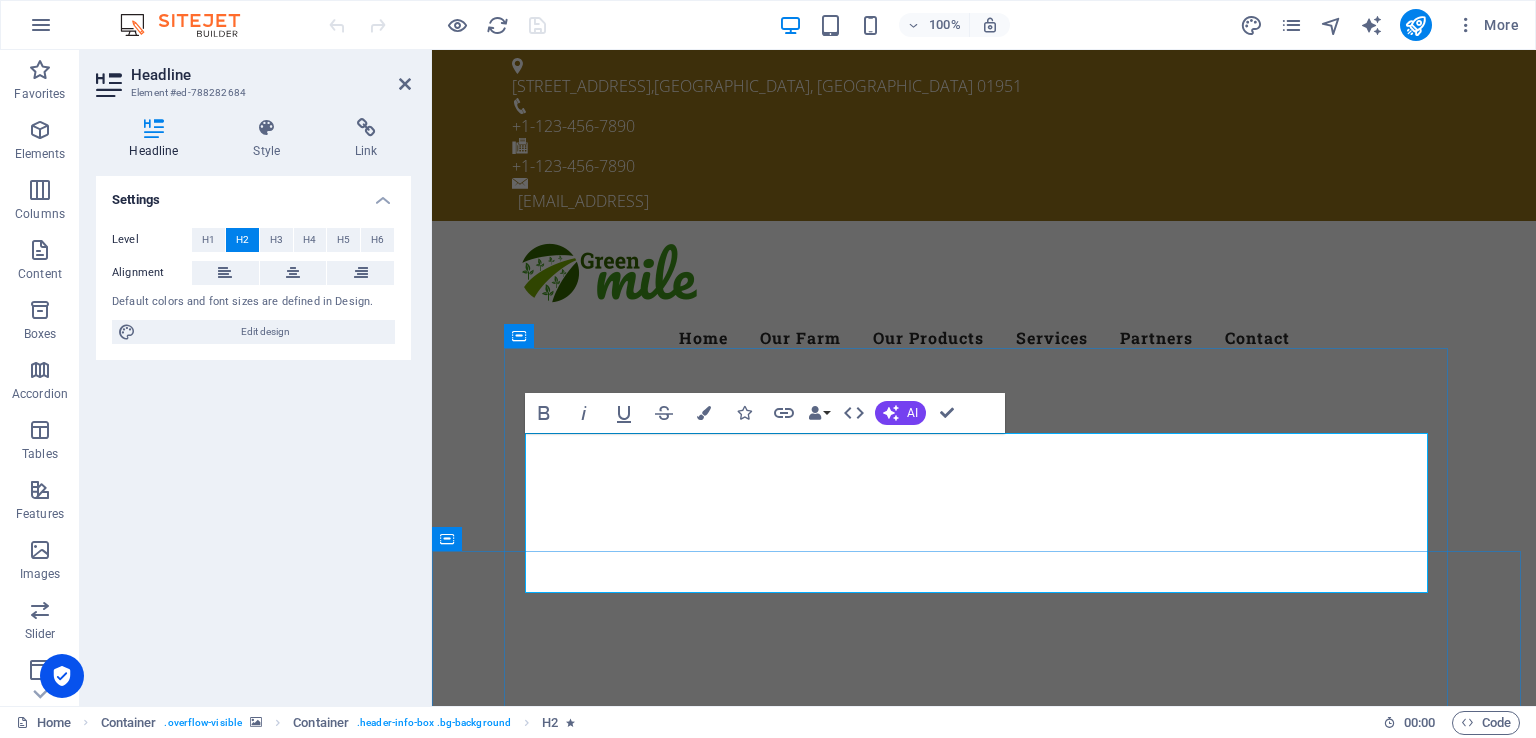 click on "Welcome to the  sinergi-multi-kolaborasi.com" at bounding box center (984, 1215) 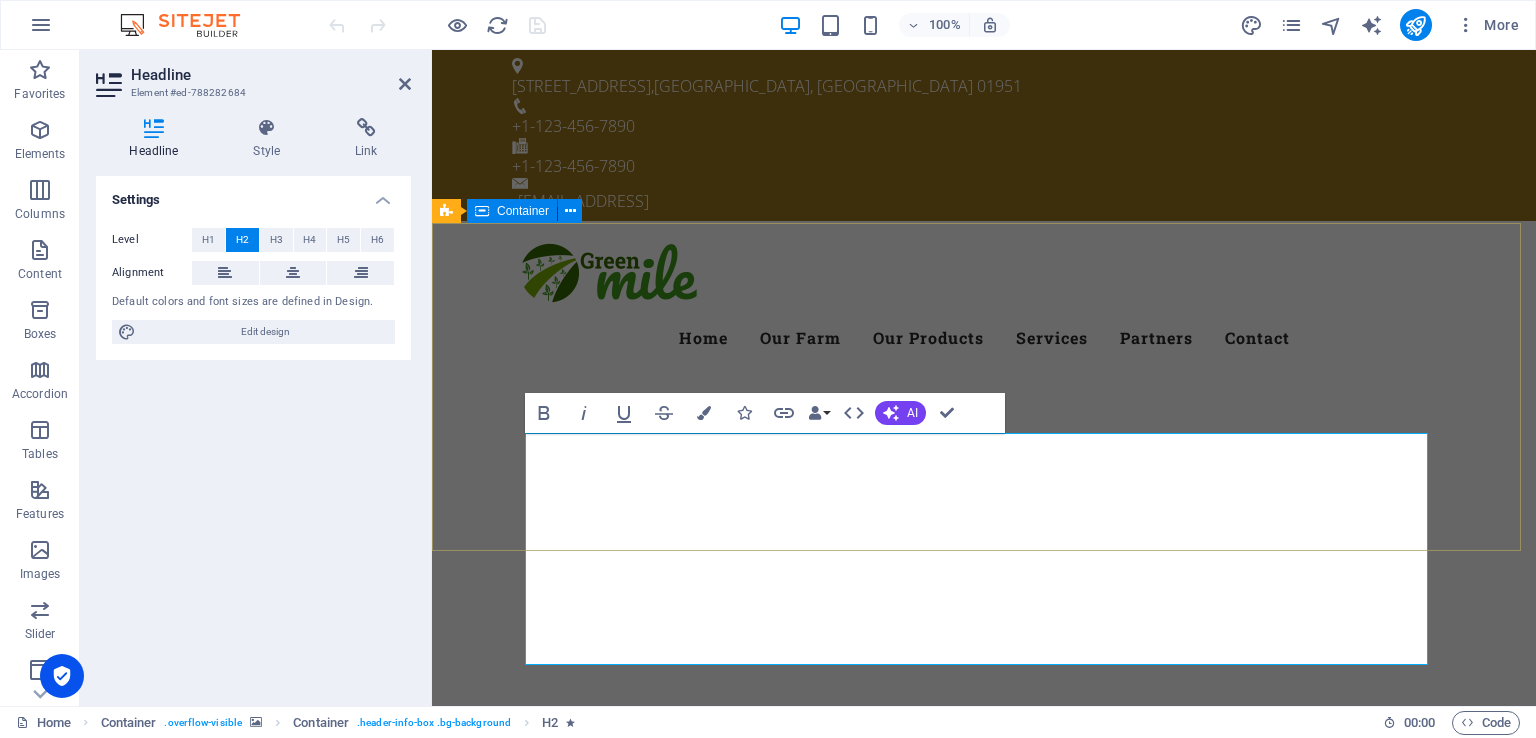 click at bounding box center [984, 786] 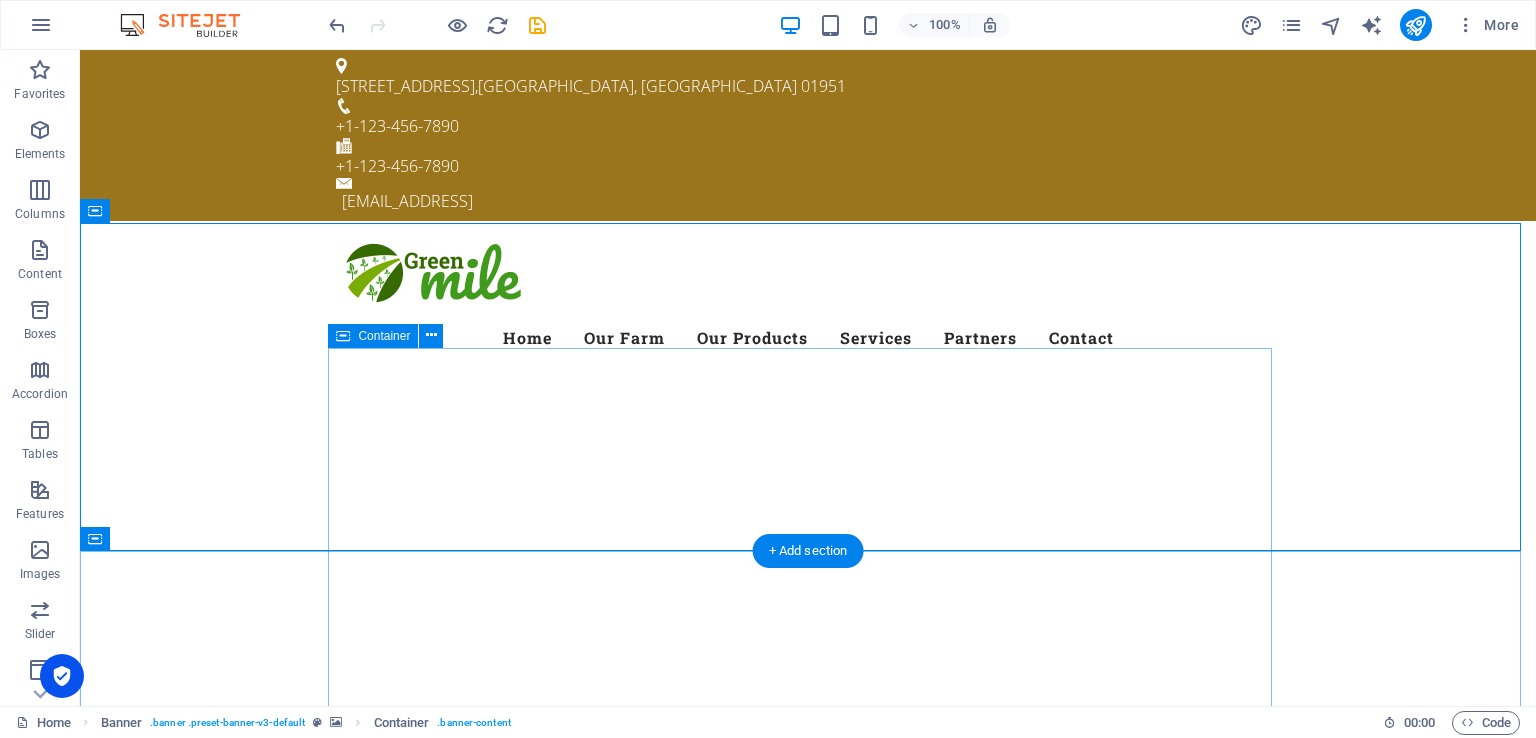 click on "SeLAMAT DATANG DI  sinergi-multi-kolaborasi.com Fresh. Healty. Organic Lorem ipsum dolor sit amet, consetetur sadipscing elitr, sed diam nonumy eirmod tempor invidunt ut labore et dolore magna aliquyam erat, sed diam voluptua. learn more Best Quality Products Lorem ipsum dolor sit amet, consetetur sadipscing elitr, sed diam nonumy eirmod tempor invidunt ut labore et dolore magna aliquyam erat, sed diam voluptua.  our Products" at bounding box center (808, 1541) 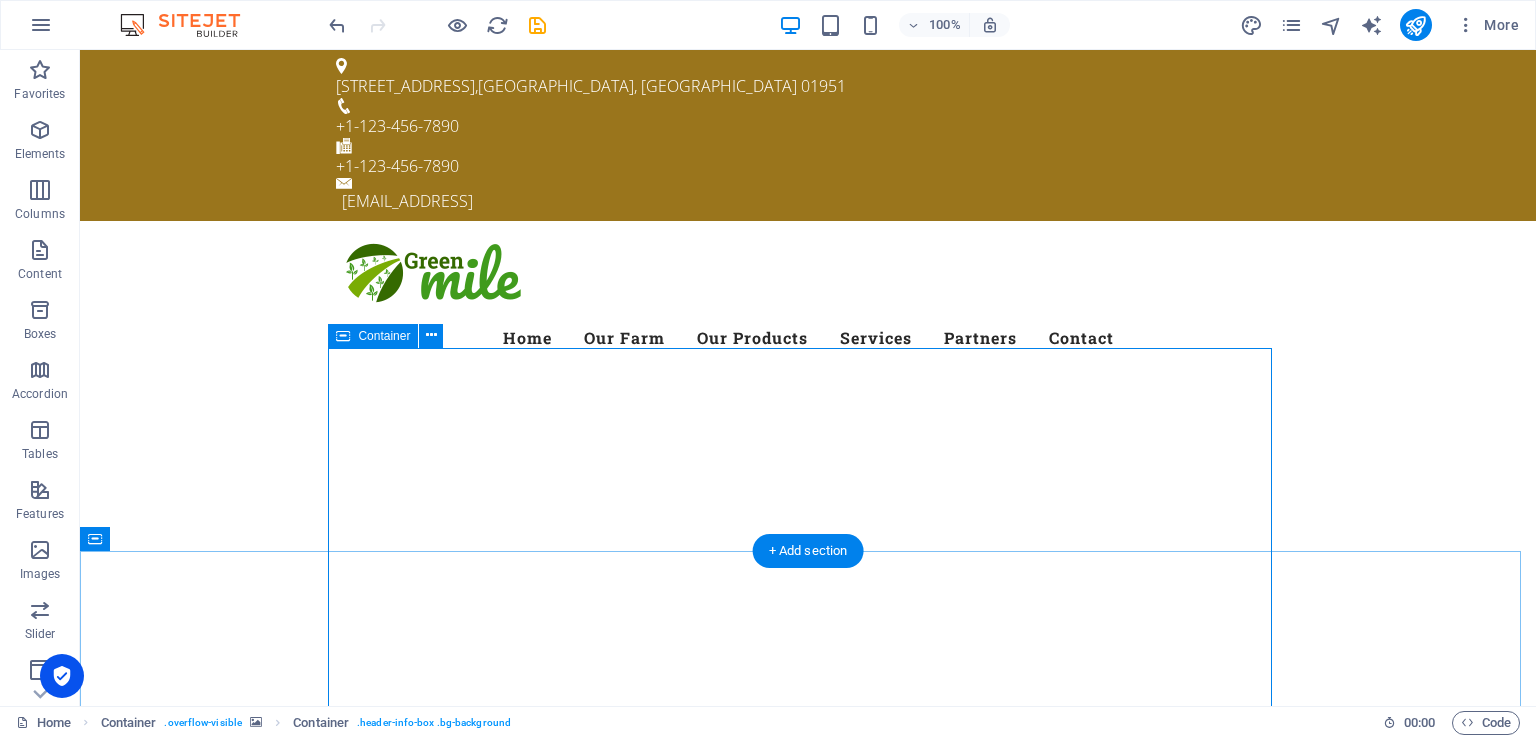 click on "SeLAMAT DATANG DI  sinergi-multi-kolaborasi.com Fresh. Healty. Organic Lorem ipsum dolor sit amet, consetetur sadipscing elitr, sed diam nonumy eirmod tempor invidunt ut labore et dolore magna aliquyam erat, sed diam voluptua. learn more Best Quality Products Lorem ipsum dolor sit amet, consetetur sadipscing elitr, sed diam nonumy eirmod tempor invidunt ut labore et dolore magna aliquyam erat, sed diam voluptua.  our Products" at bounding box center (808, 1541) 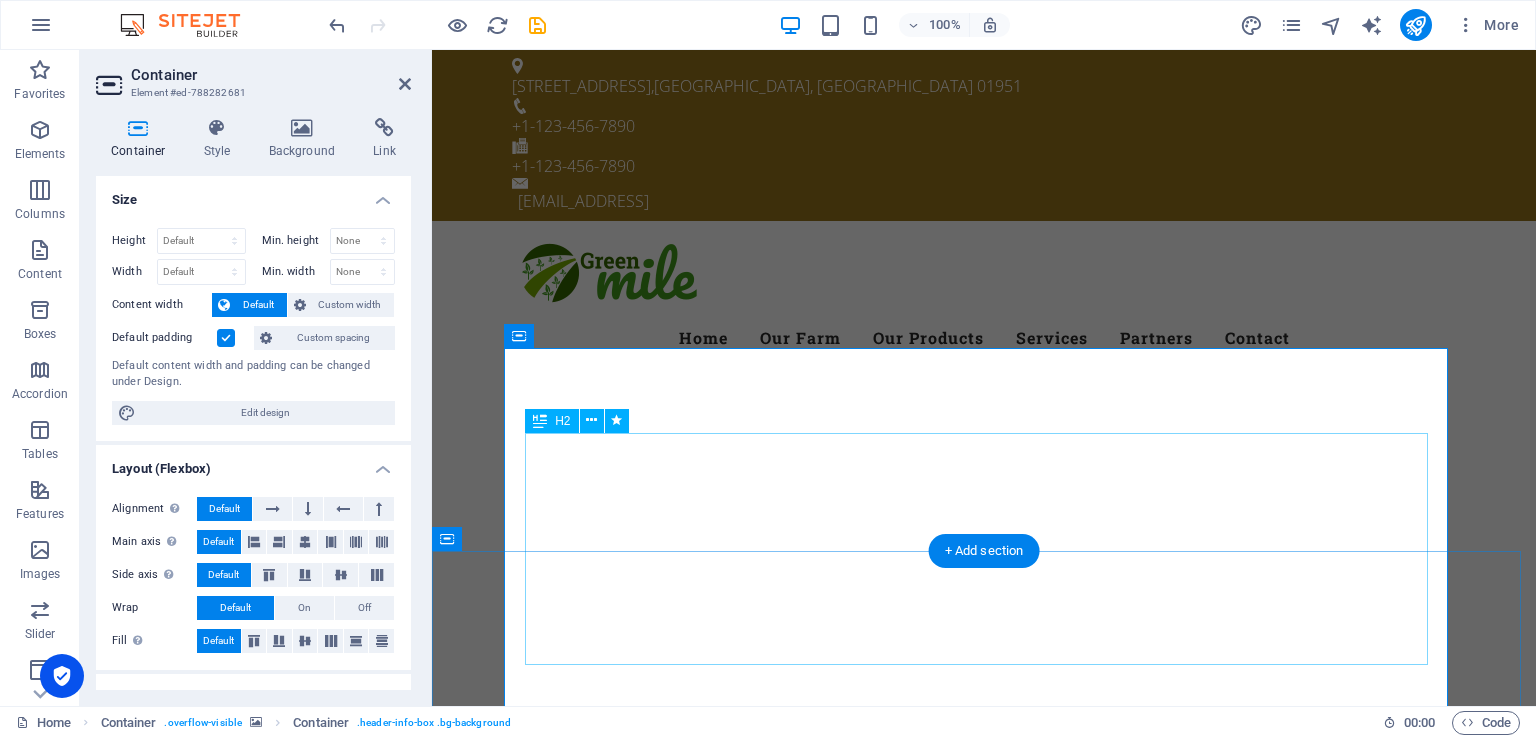 click on "SeLAMAT DATANG DI  sinergi-multi-kolaborasi.com" at bounding box center [984, 1359] 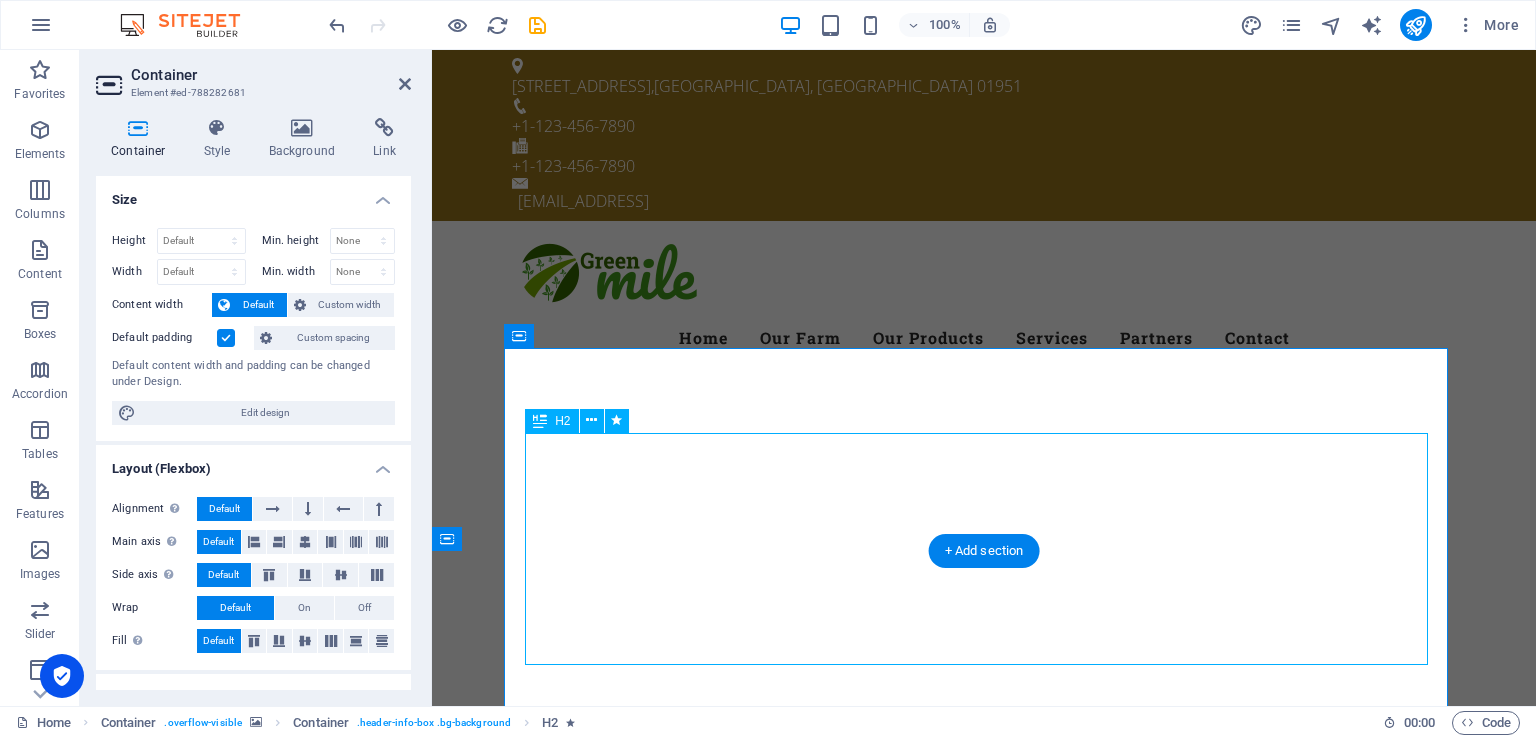 click on "SeLAMAT DATANG DI  sinergi-multi-kolaborasi.com" at bounding box center (984, 1359) 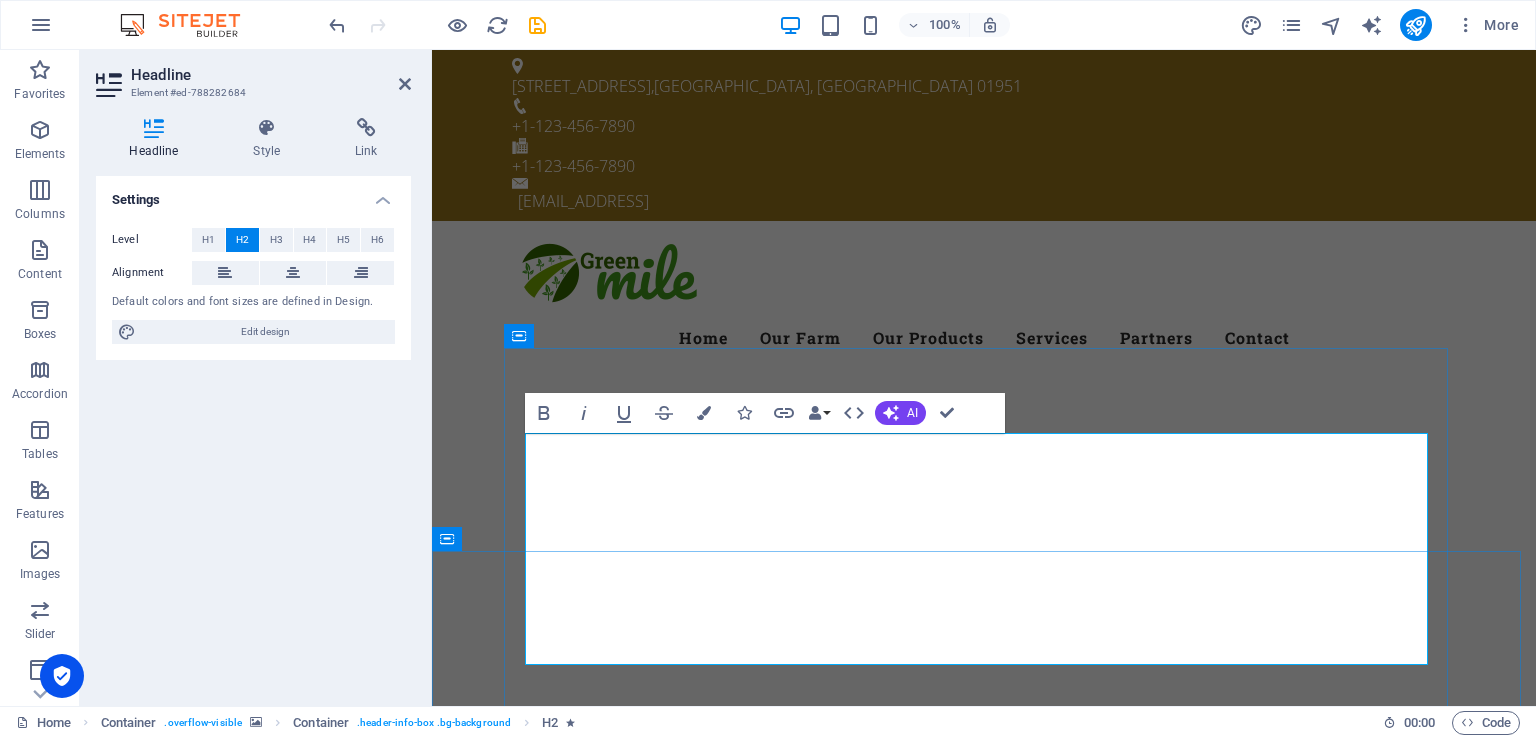 click on "SeLAMAT DATANG DI  sinergi-multi-kolaborasi.com" at bounding box center [984, 1359] 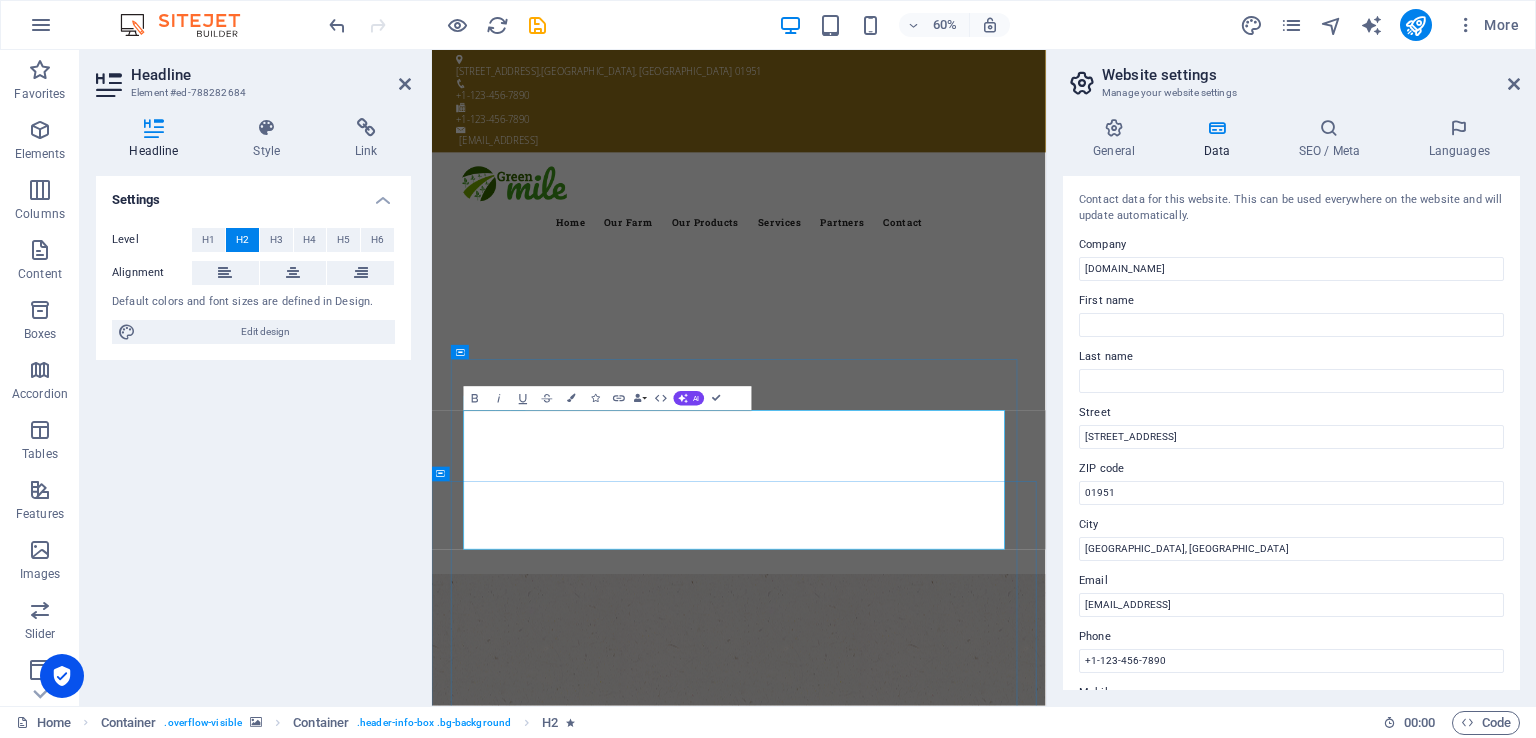 drag, startPoint x: 522, startPoint y: 846, endPoint x: 1379, endPoint y: 796, distance: 858.45734 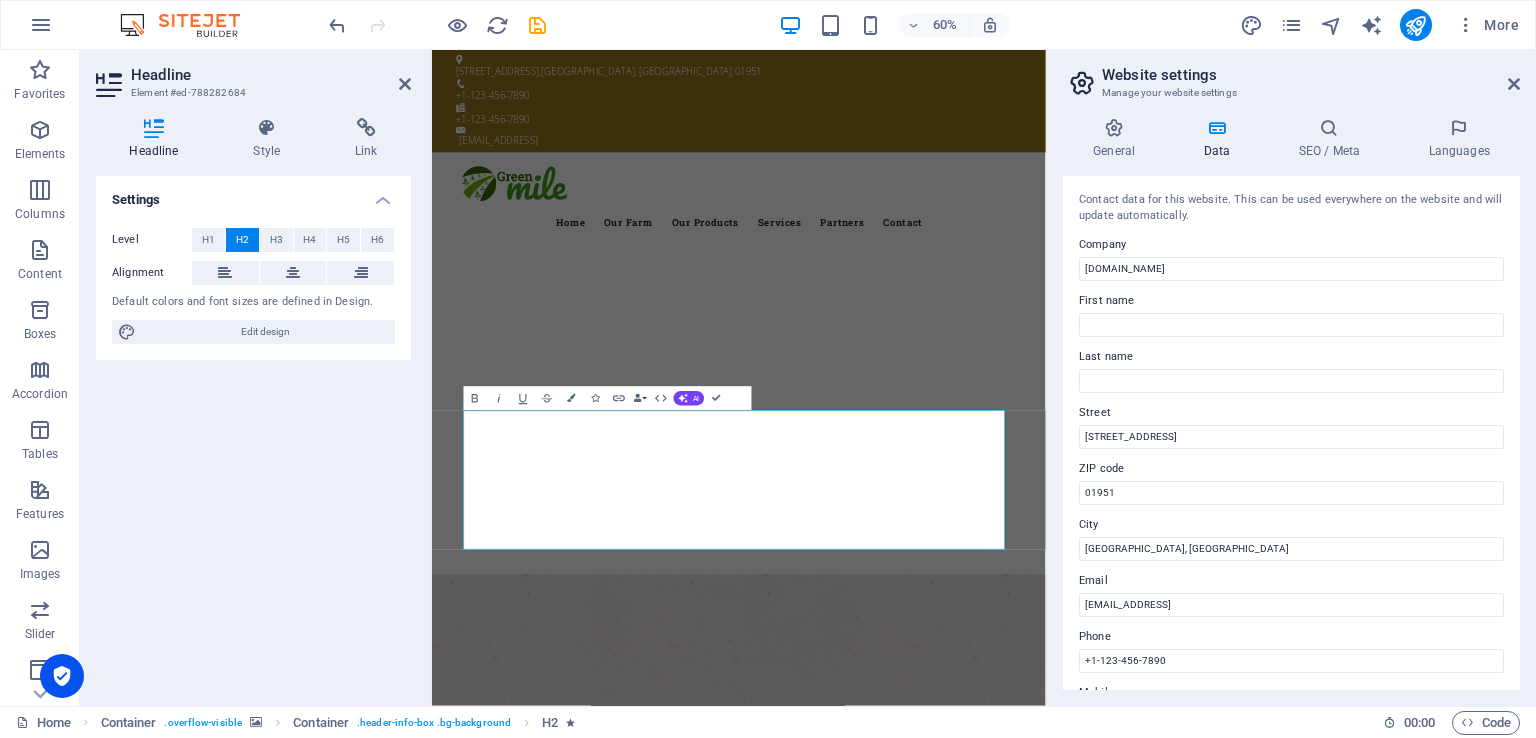 click at bounding box center [111, 85] 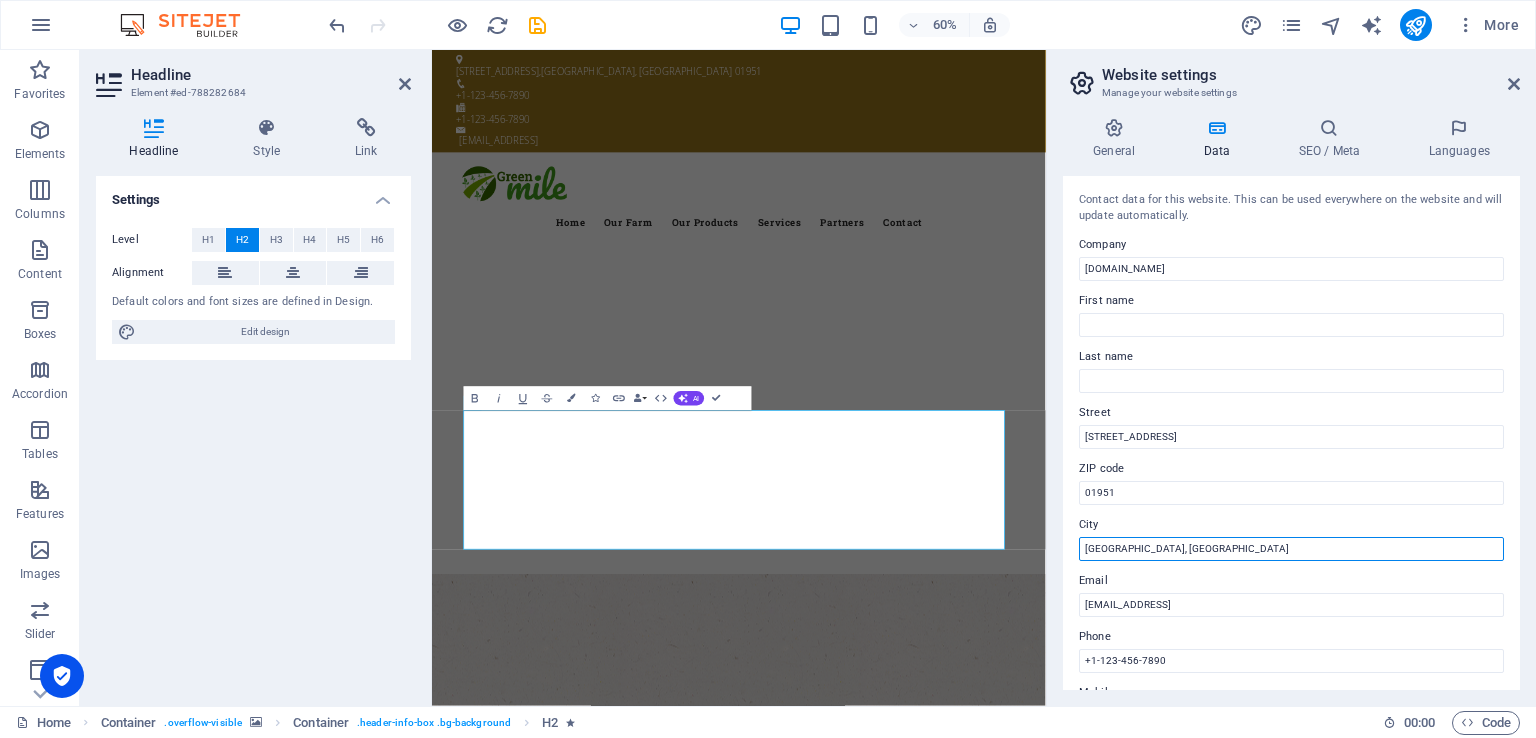 click on "Newbury, MA" at bounding box center (1291, 549) 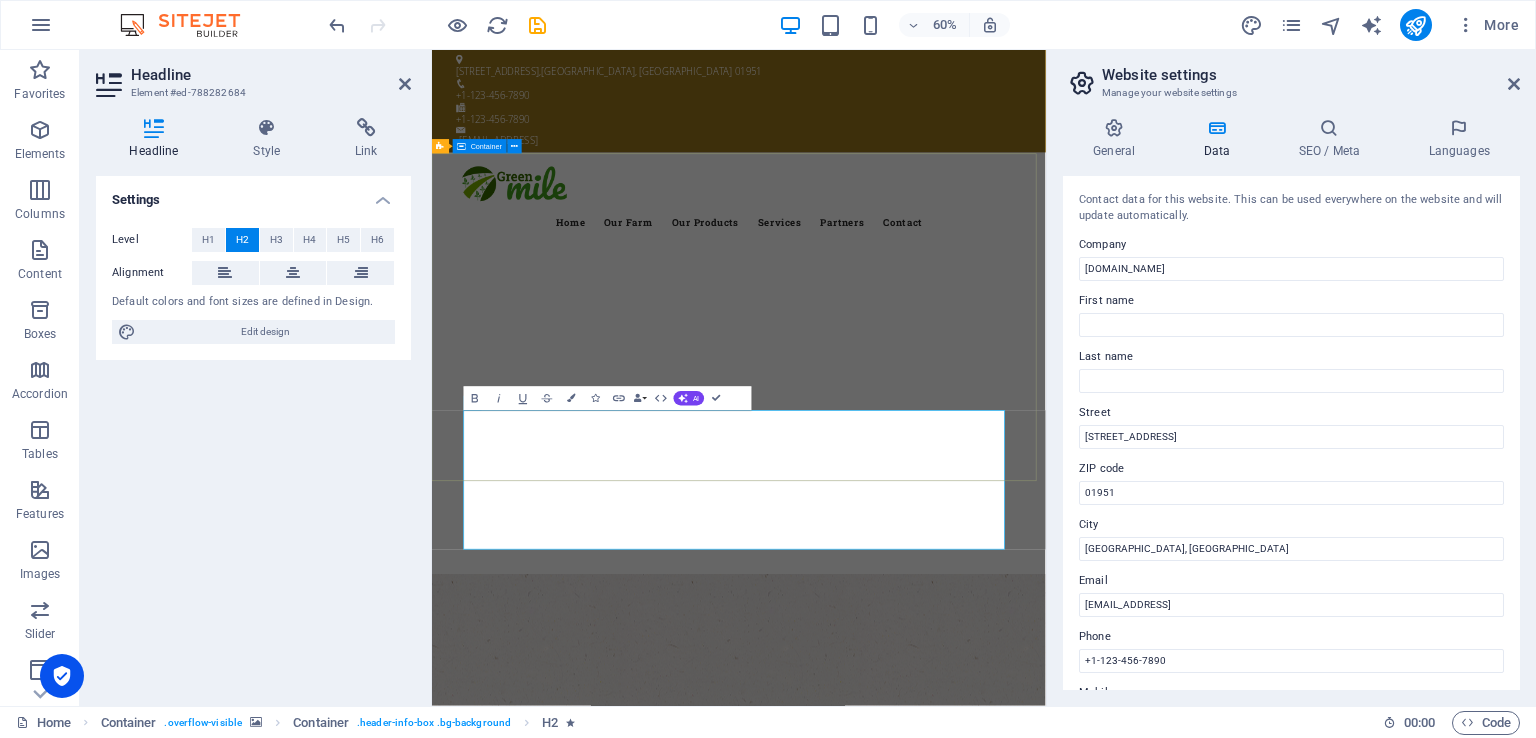 click at bounding box center (943, 786) 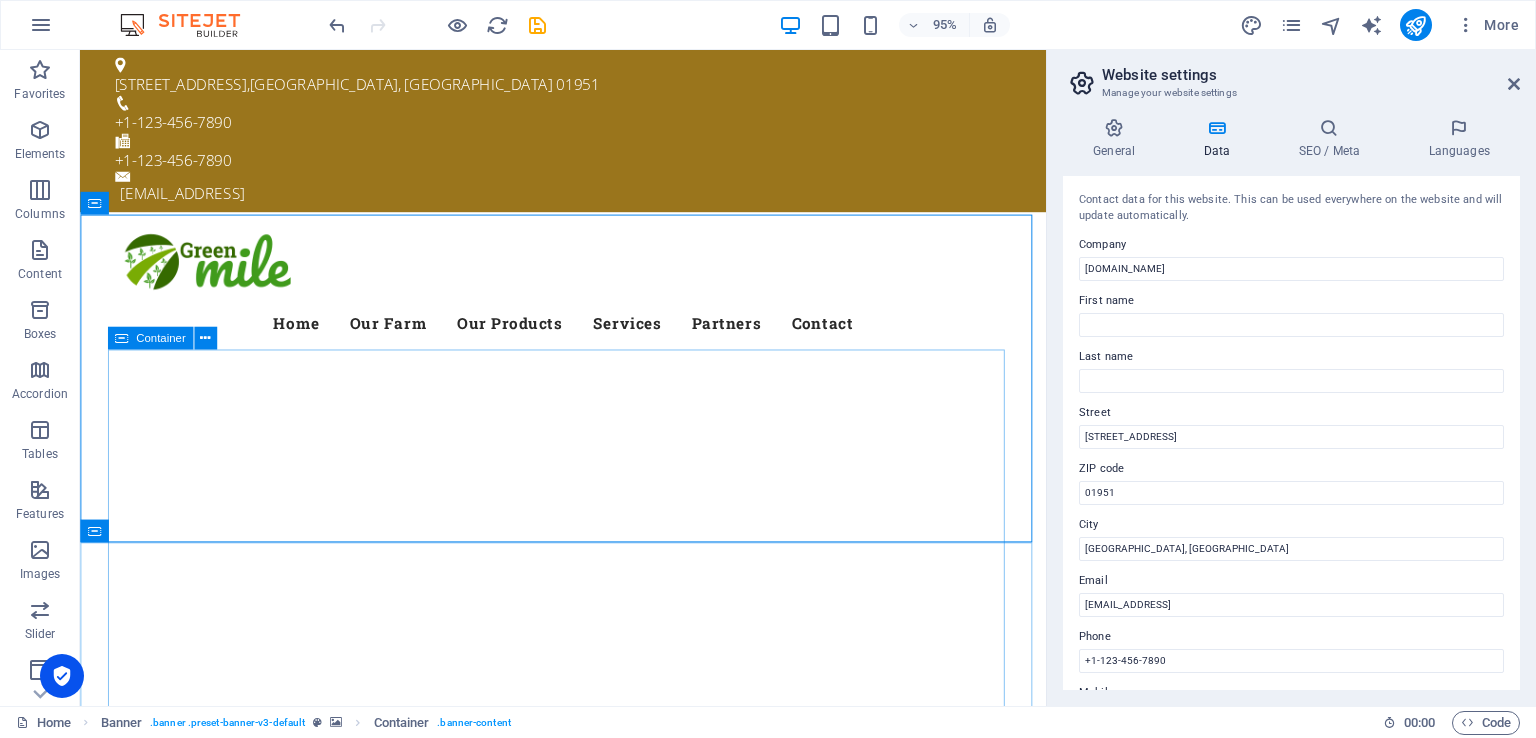 click on "Container" at bounding box center (160, 337) 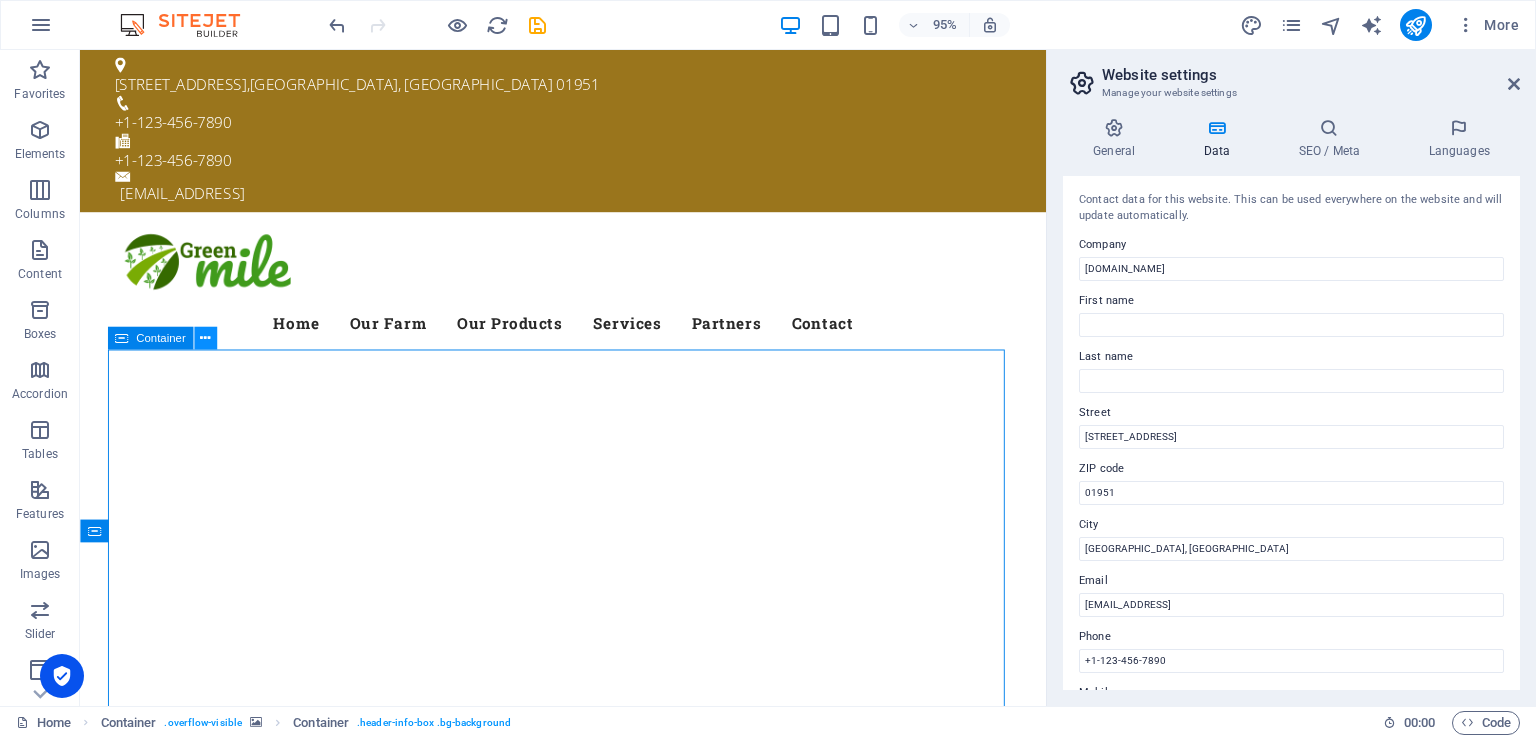click at bounding box center (205, 338) 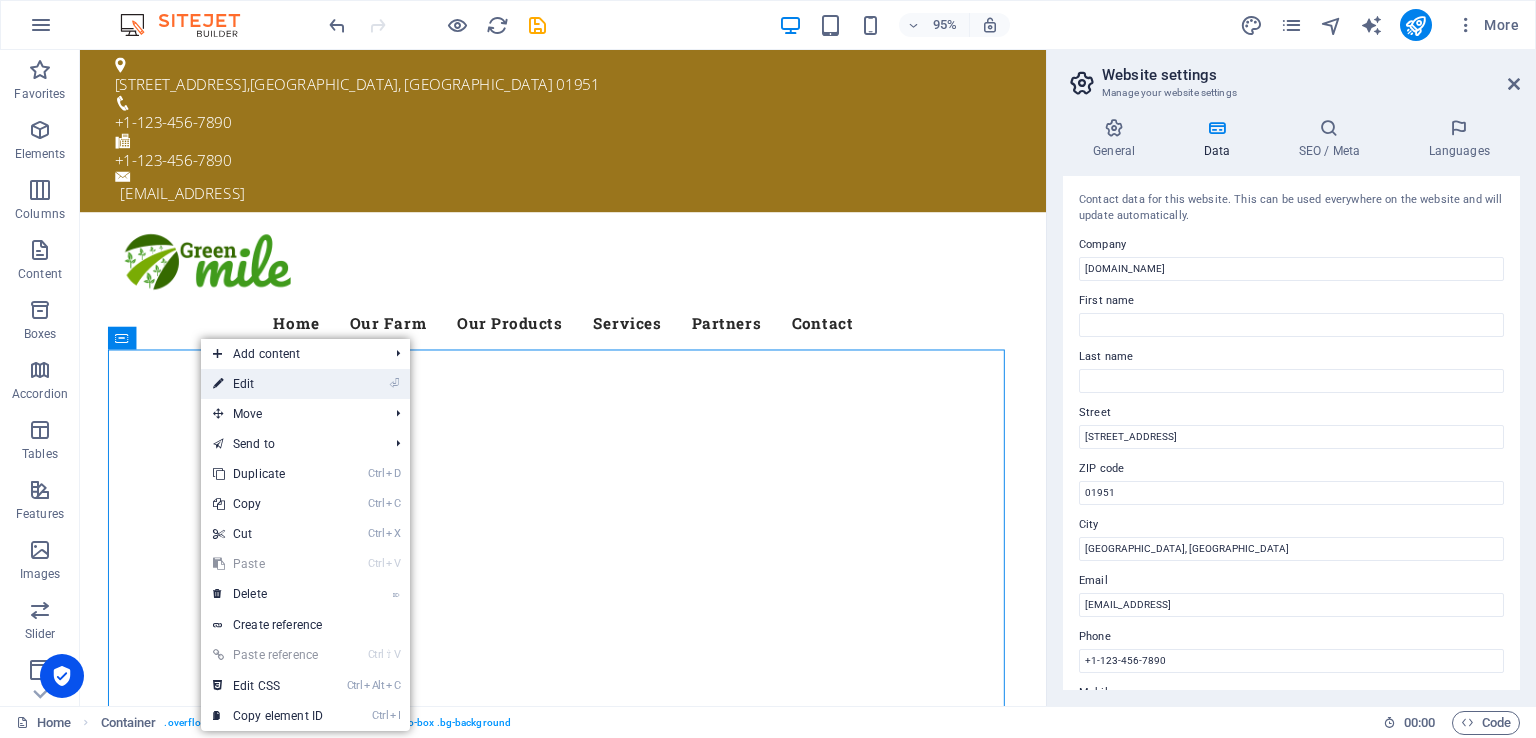 click at bounding box center (218, 384) 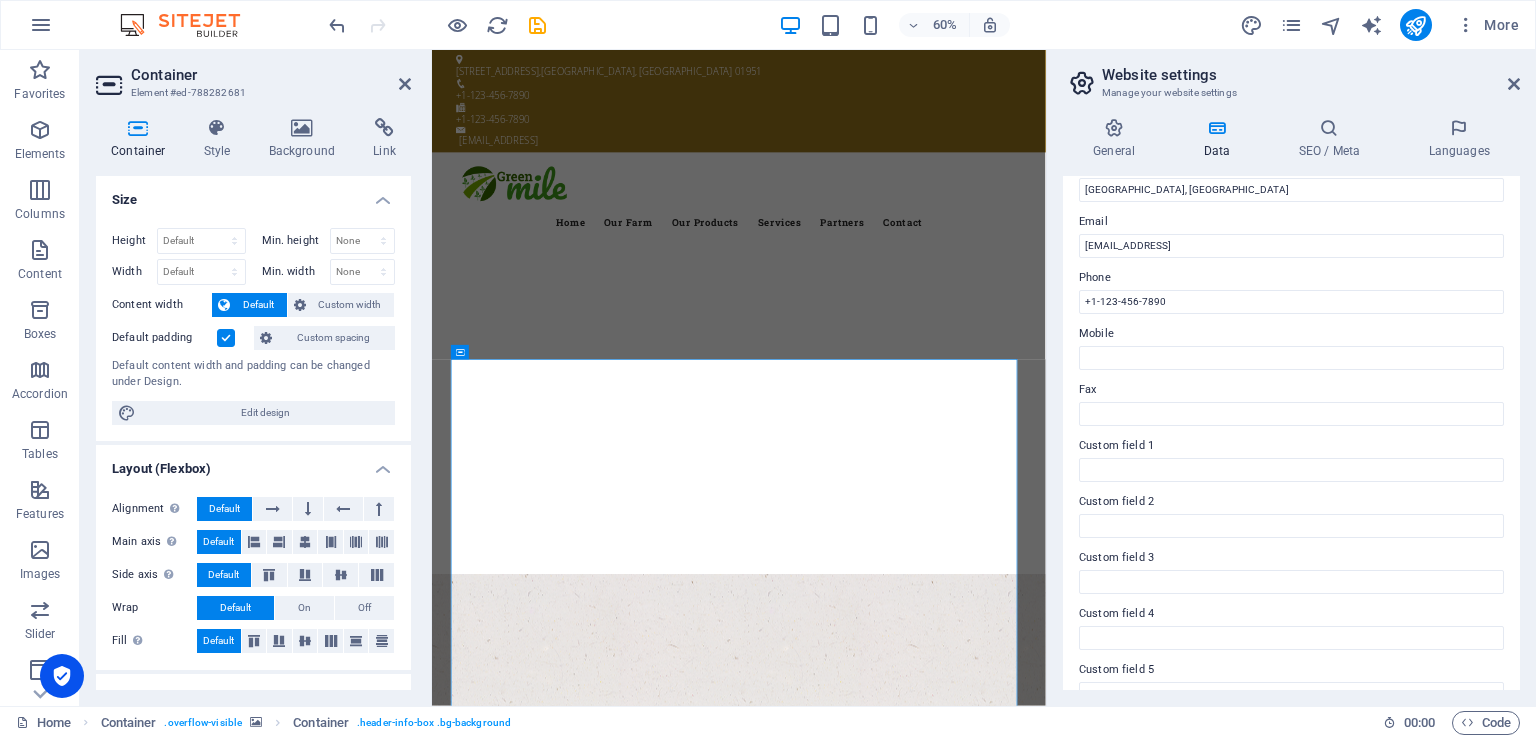 scroll, scrollTop: 446, scrollLeft: 0, axis: vertical 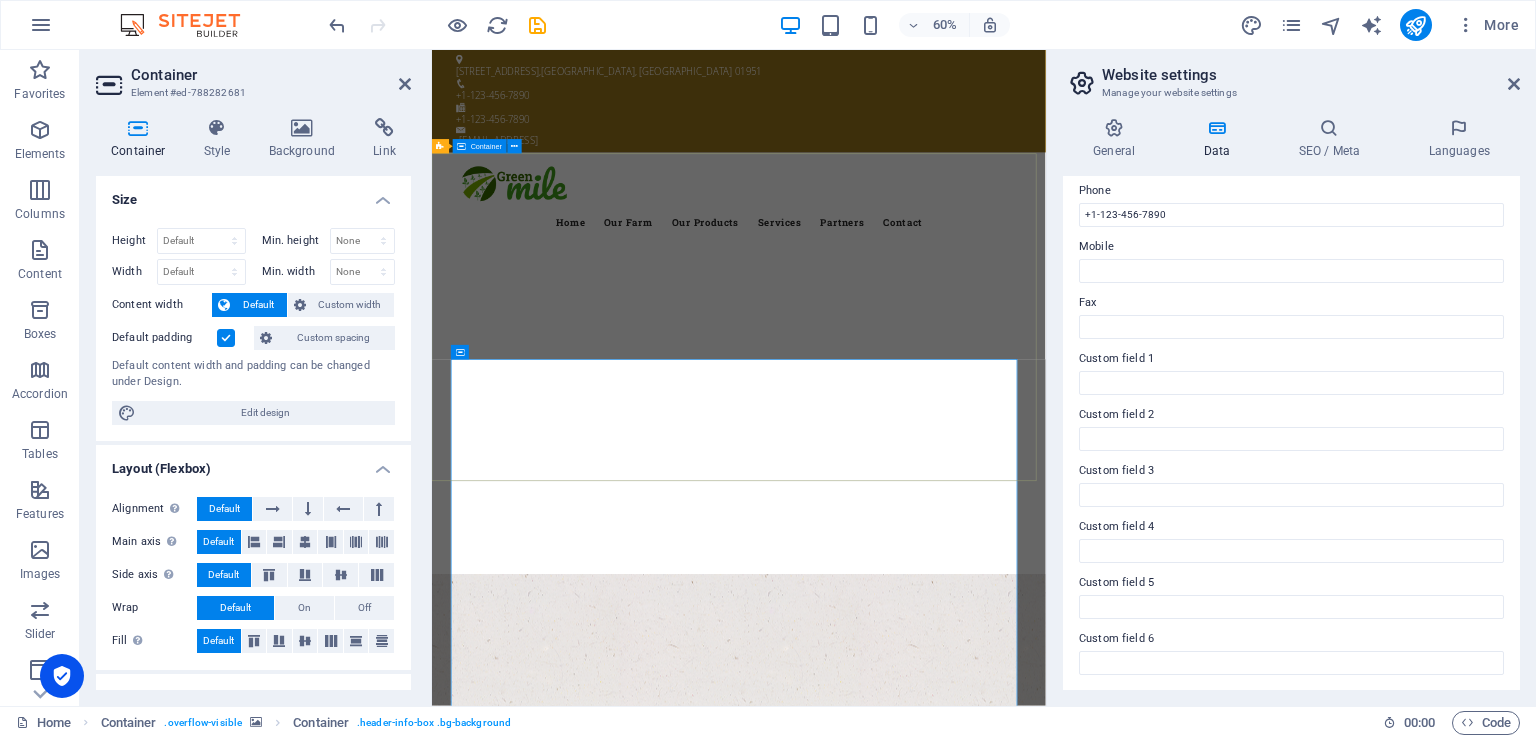 click at bounding box center (943, 786) 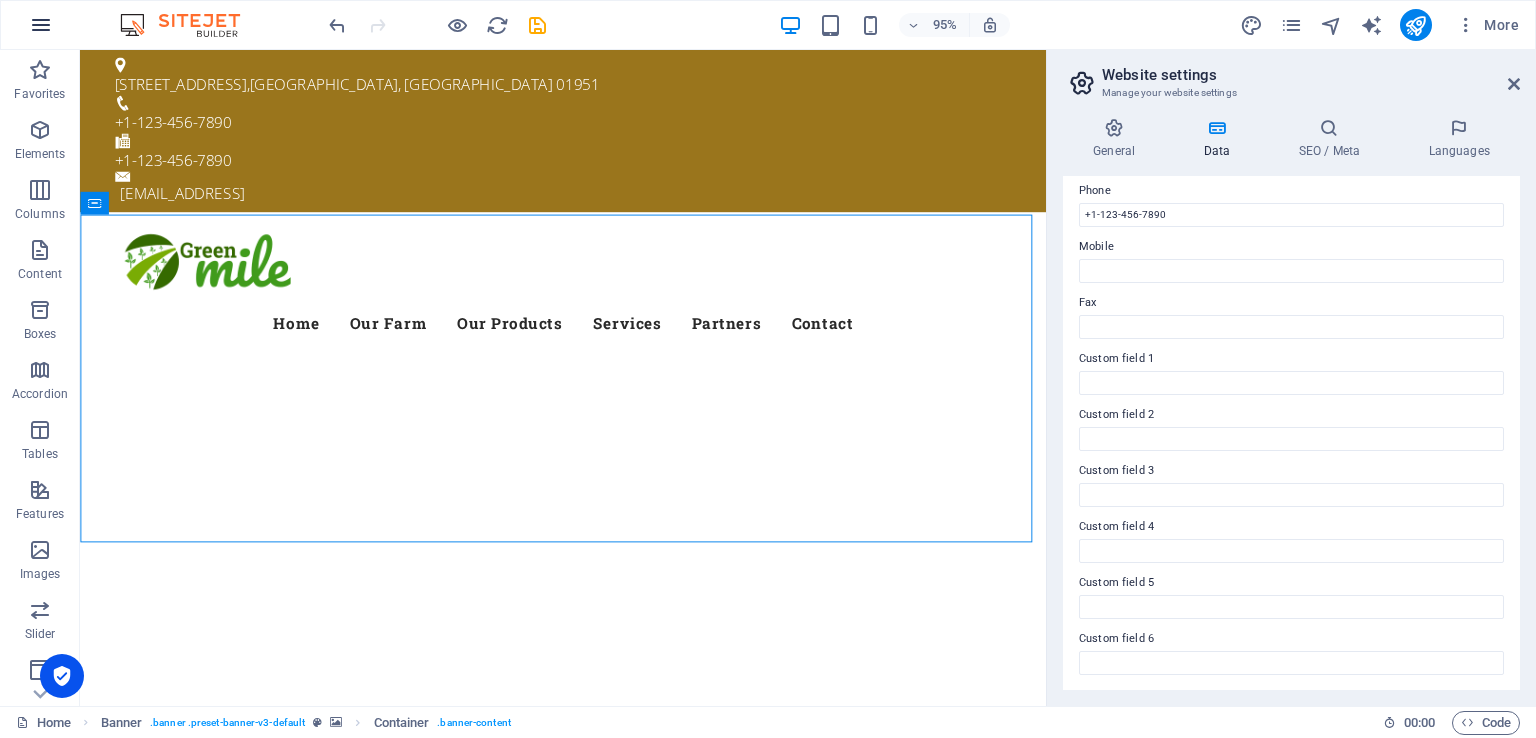 click at bounding box center (41, 25) 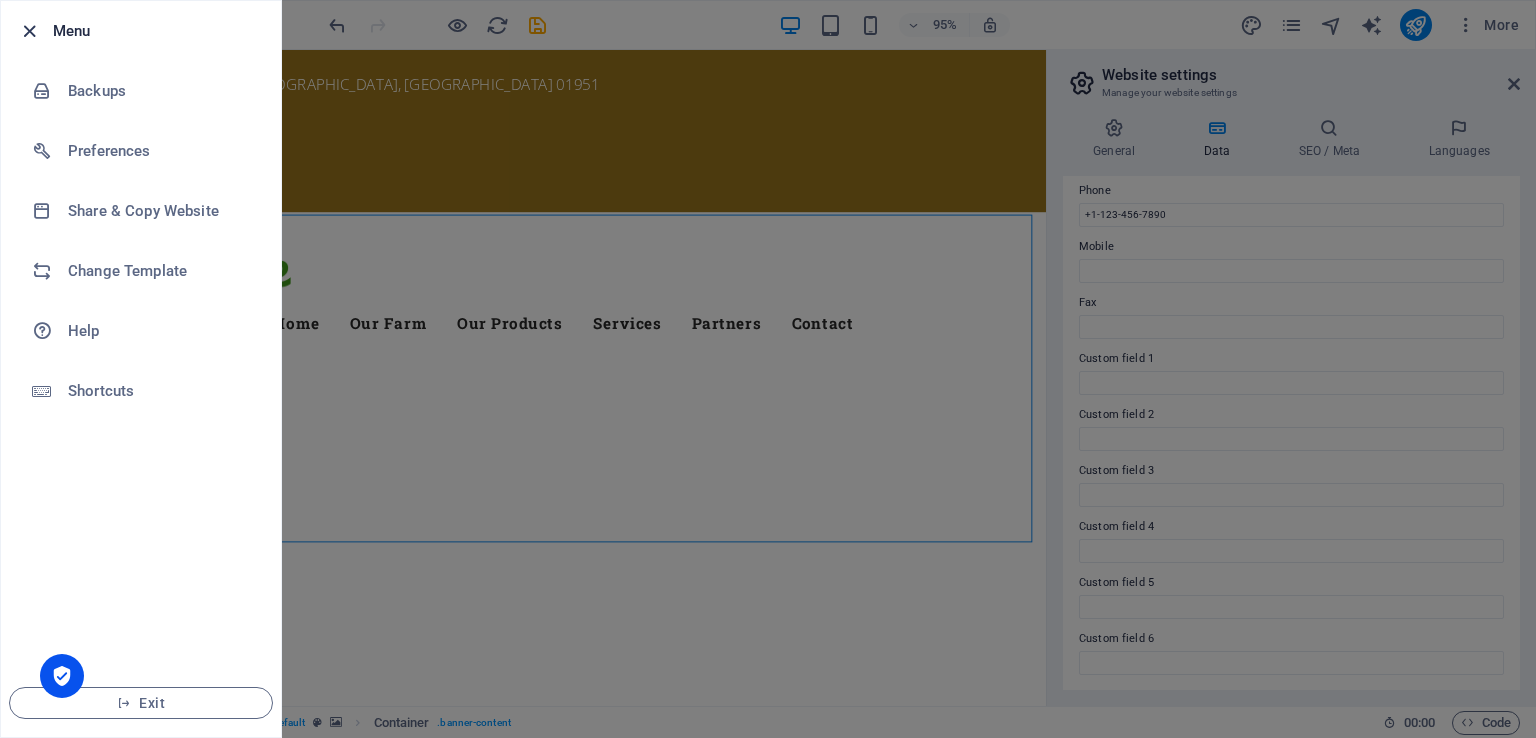 click at bounding box center [29, 31] 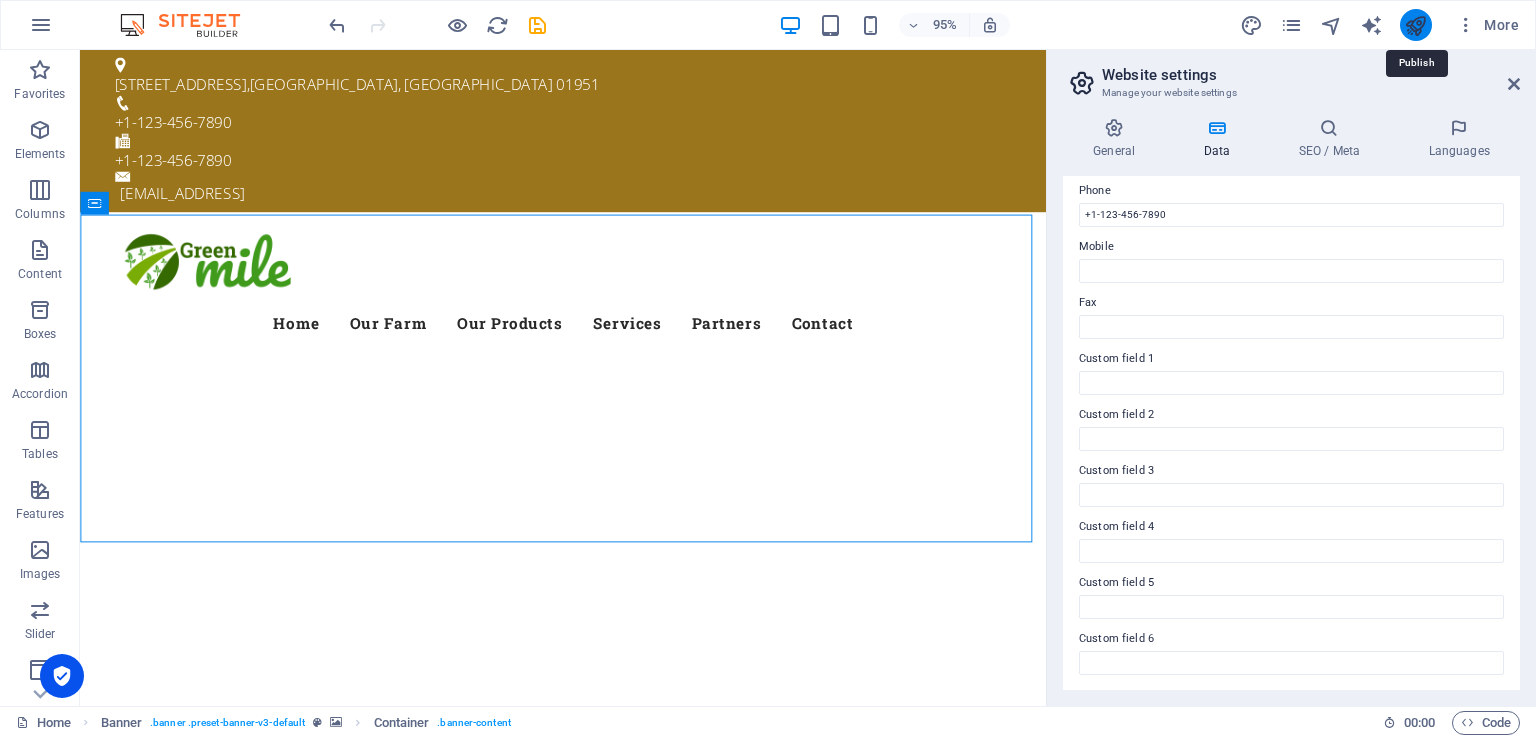 click at bounding box center (1415, 25) 